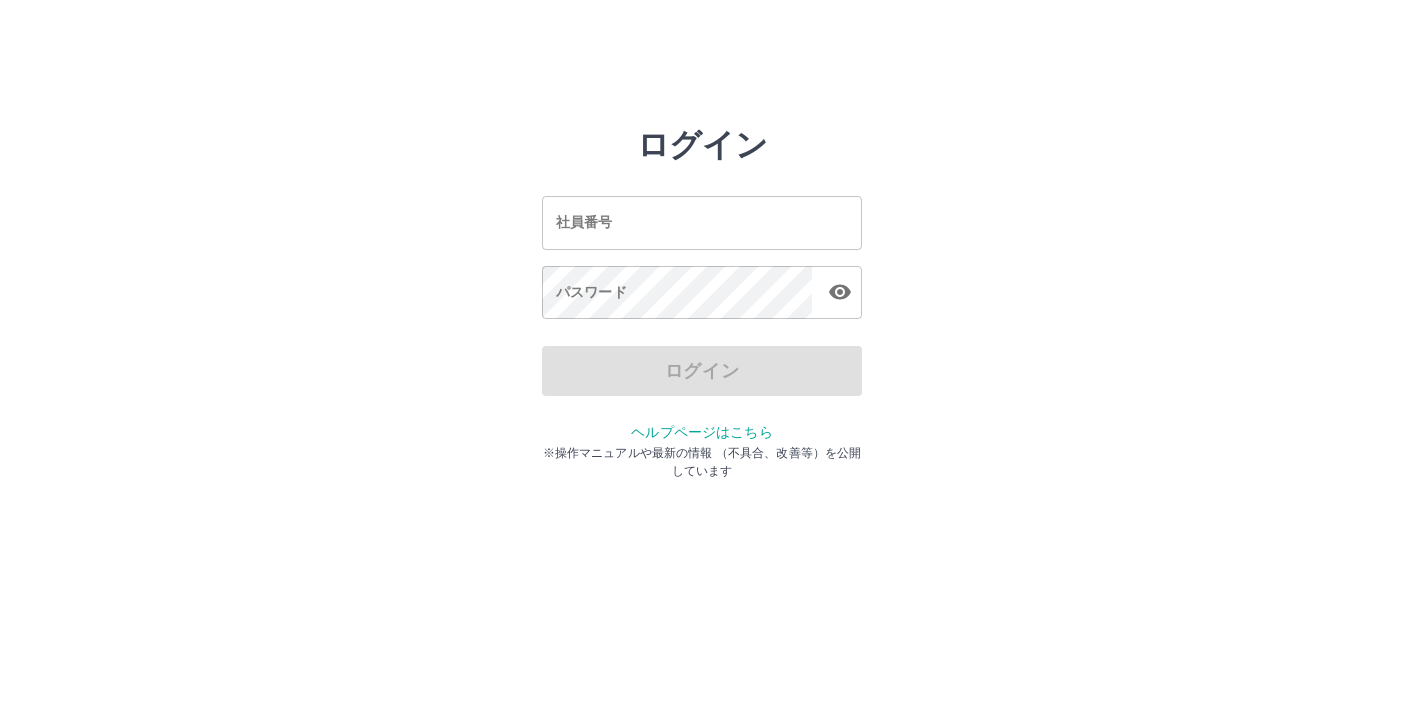 scroll, scrollTop: 0, scrollLeft: 0, axis: both 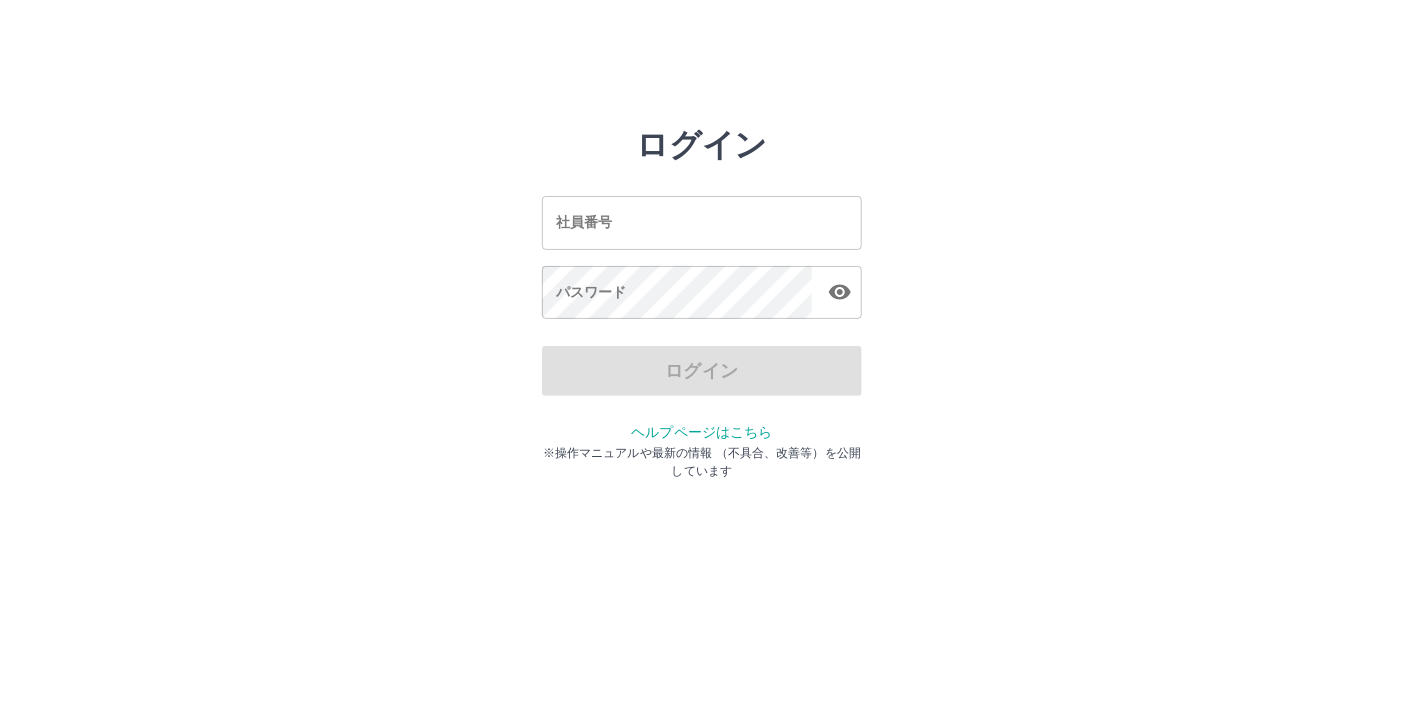 click on "社員番号" at bounding box center (702, 222) 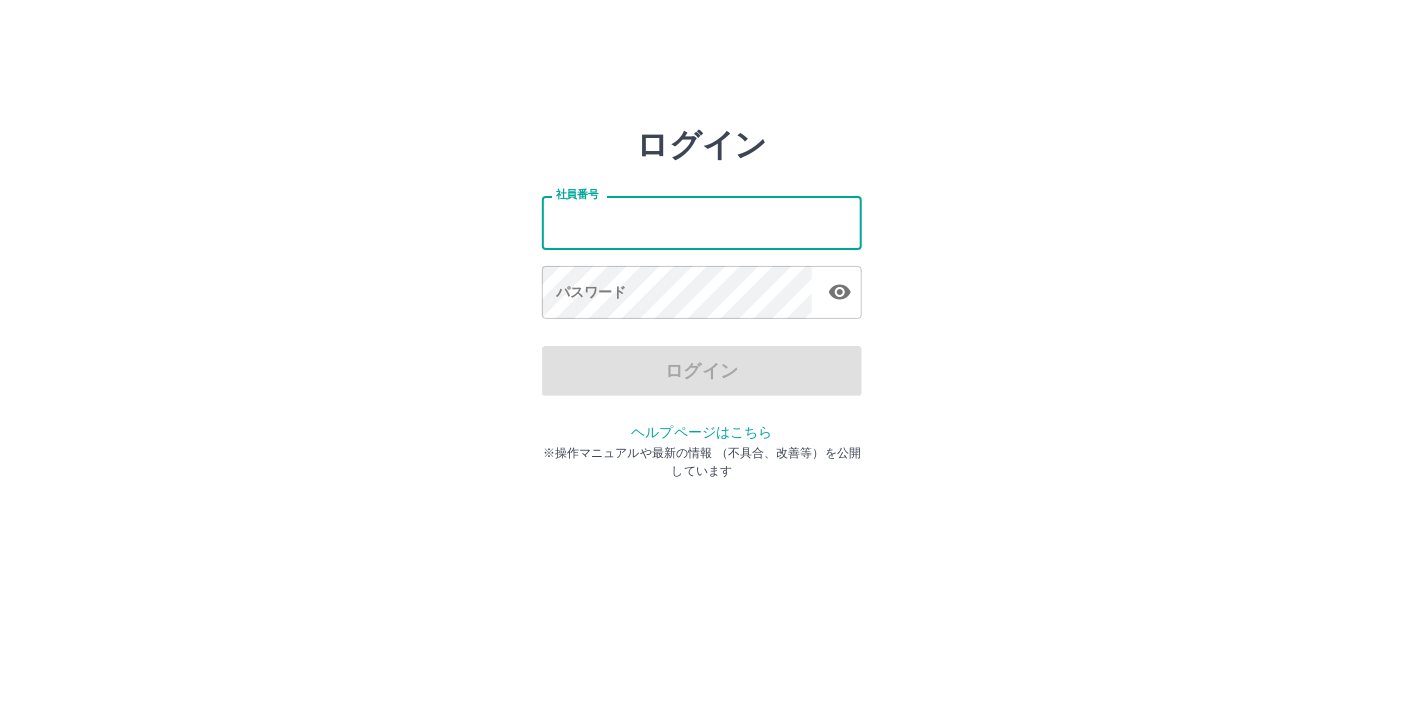 type on "*******" 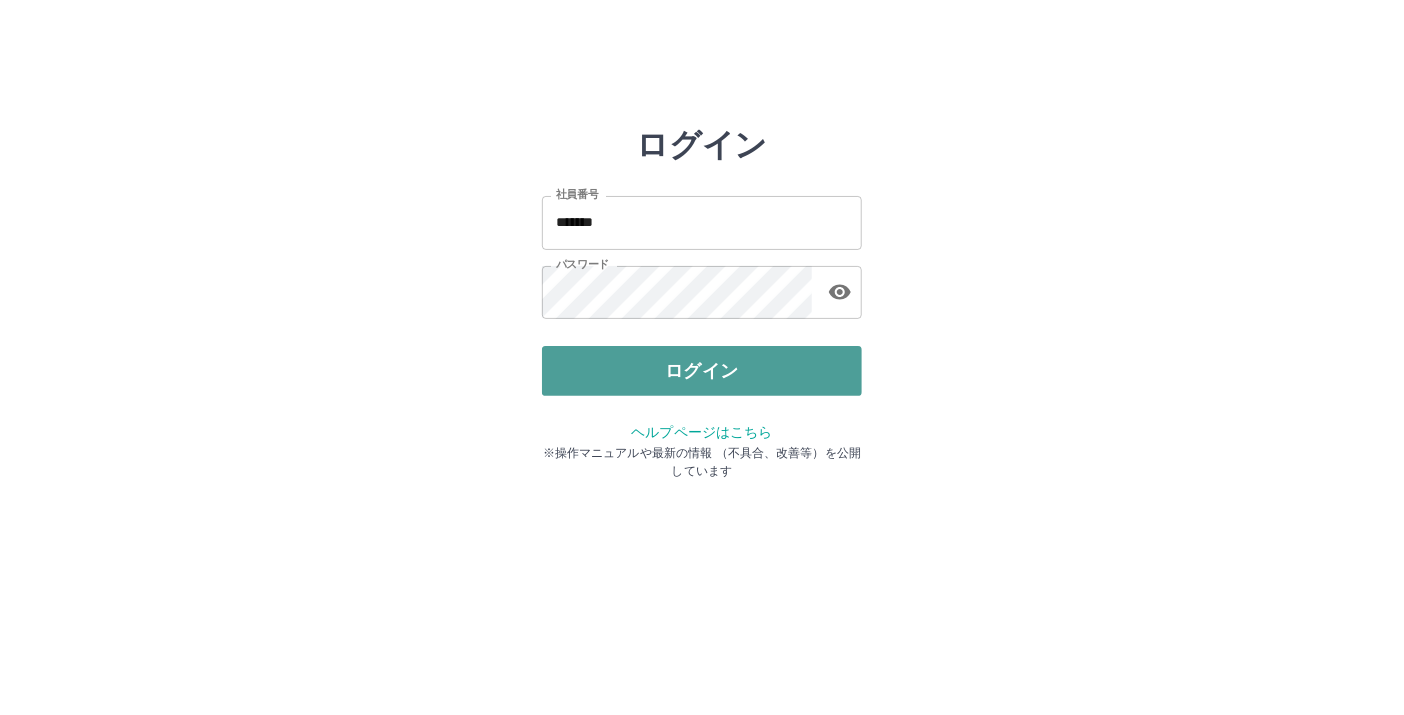 click on "ログイン" at bounding box center (702, 371) 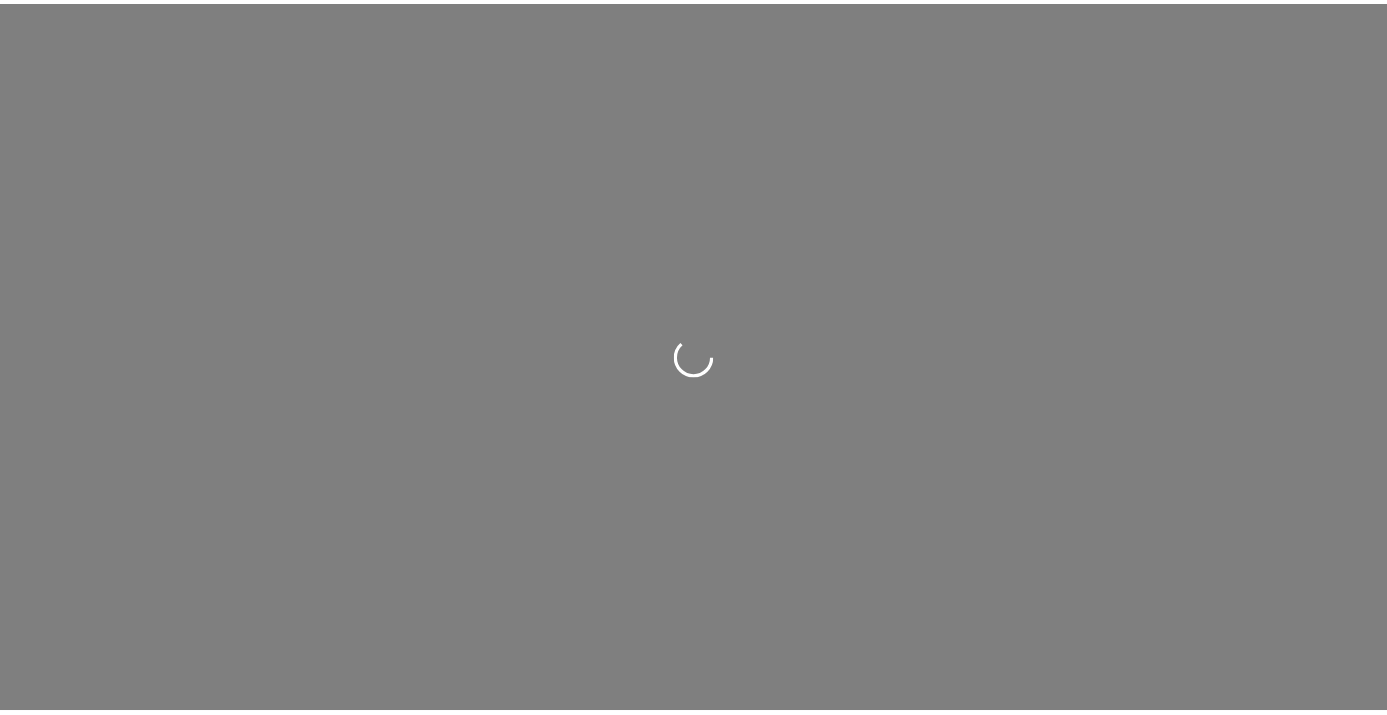 scroll, scrollTop: 0, scrollLeft: 0, axis: both 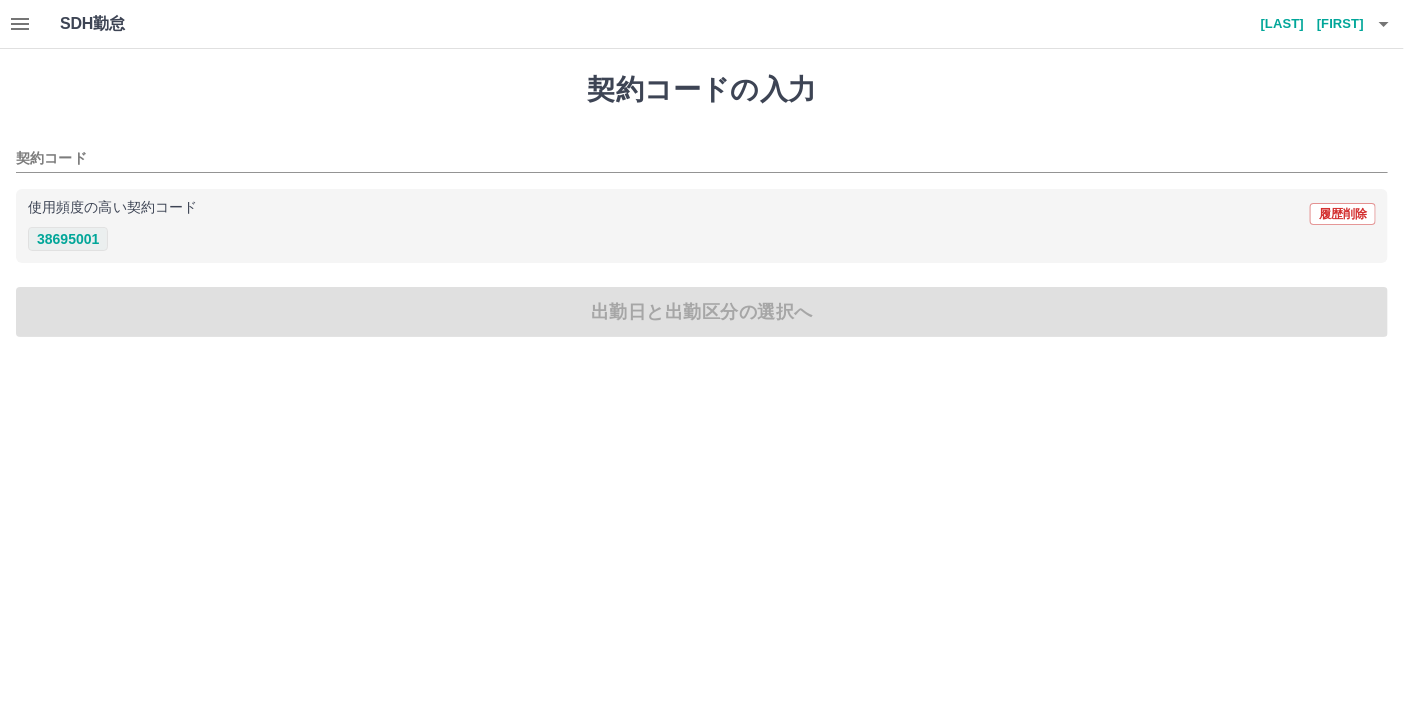 click on "38695001" at bounding box center (68, 239) 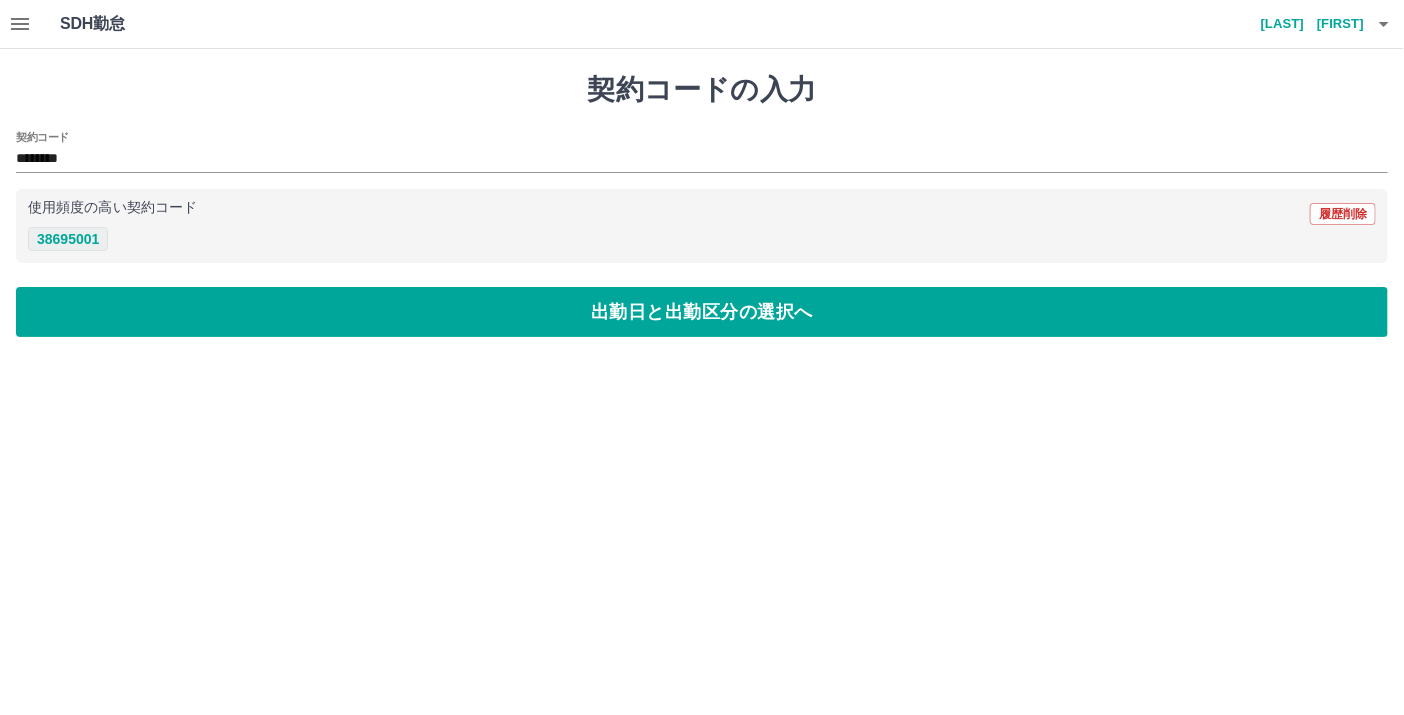 type on "********" 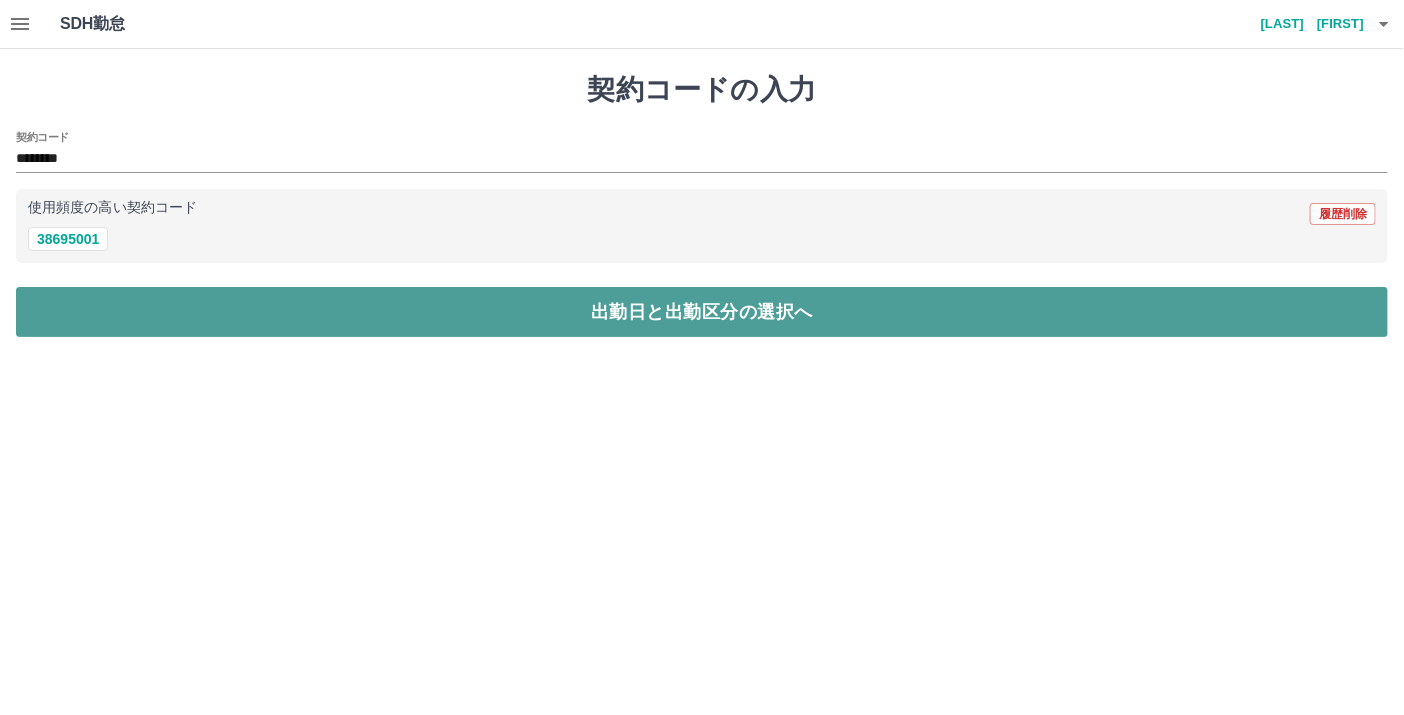click on "出勤日と出勤区分の選択へ" at bounding box center [702, 312] 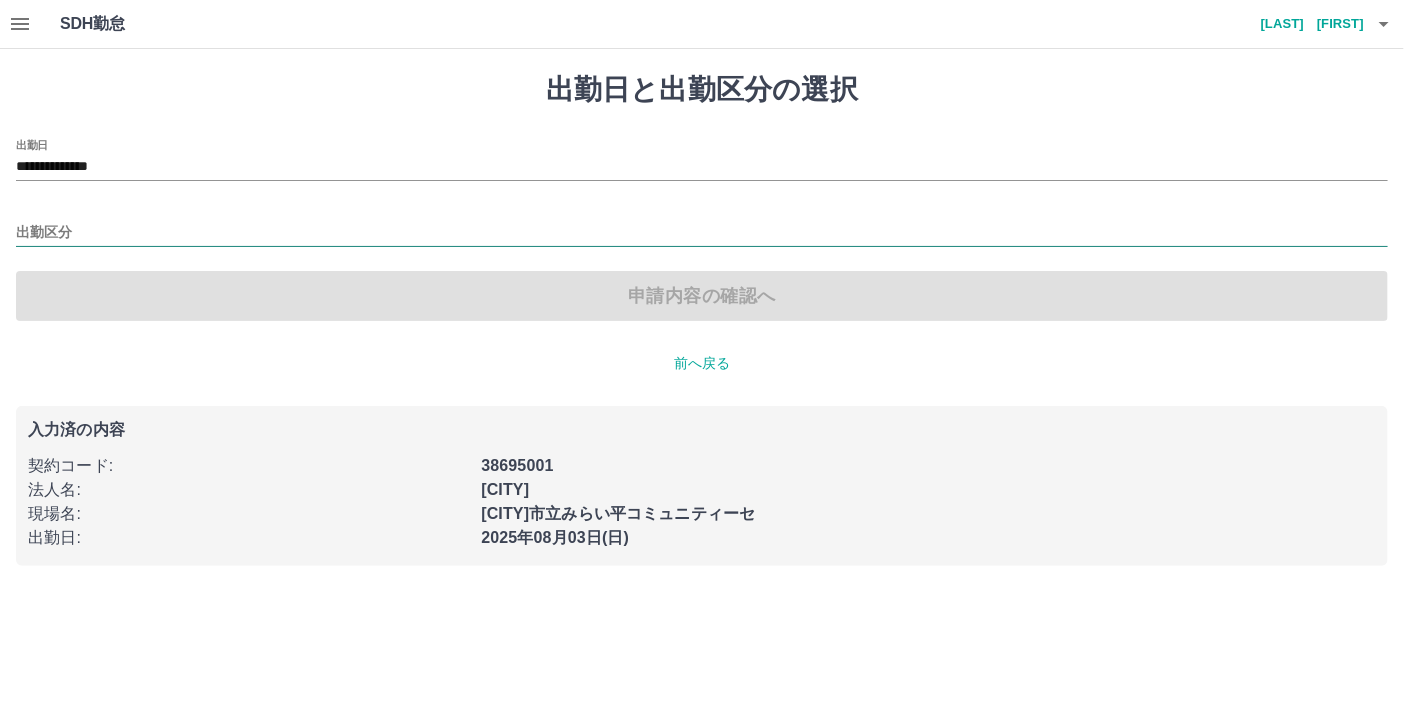 click on "出勤区分" at bounding box center (702, 233) 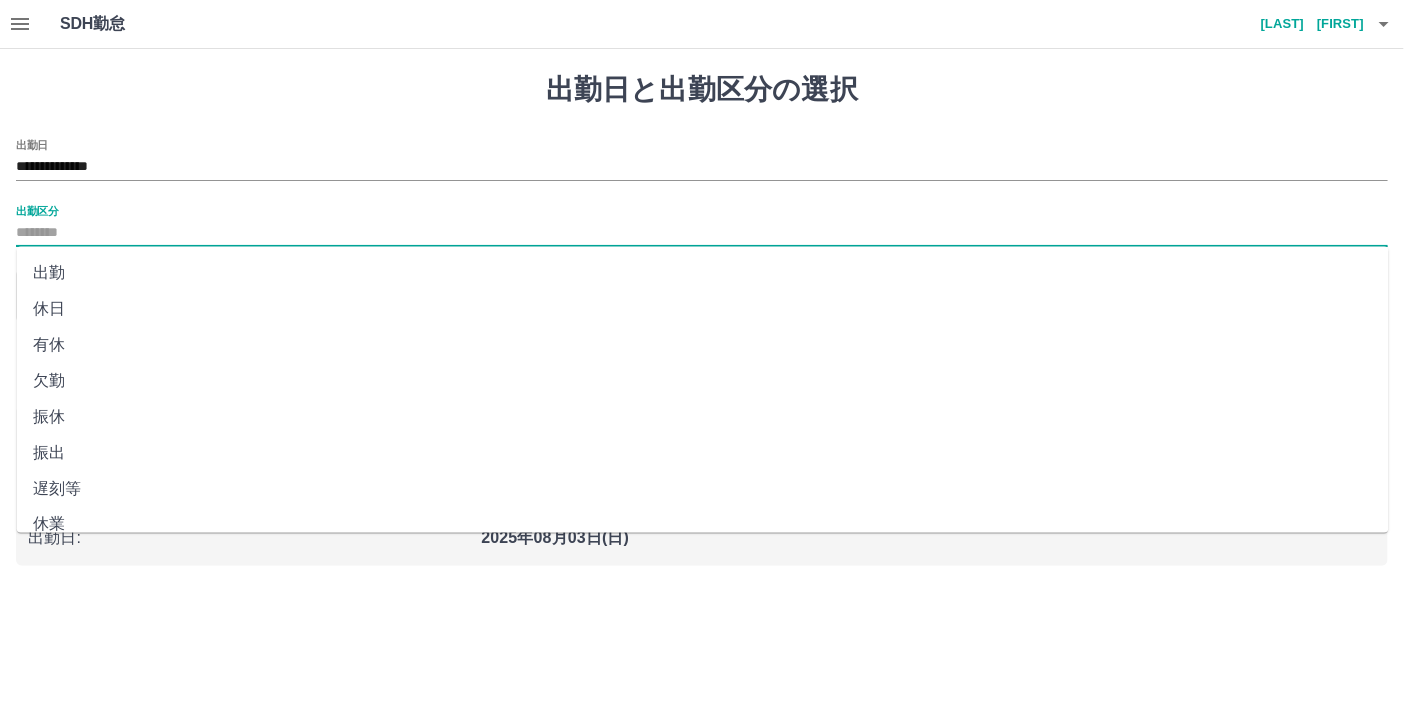 click on "出勤" at bounding box center (703, 273) 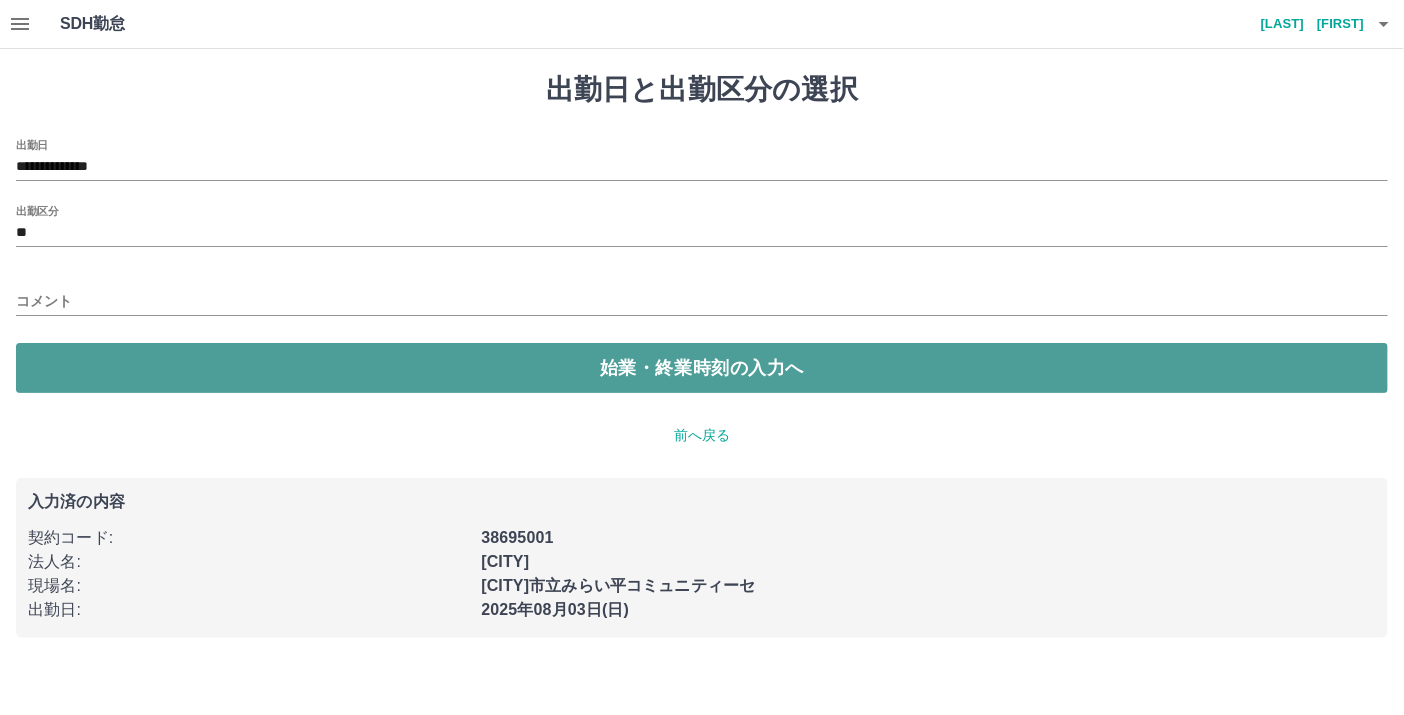 click on "始業・終業時刻の入力へ" at bounding box center [702, 368] 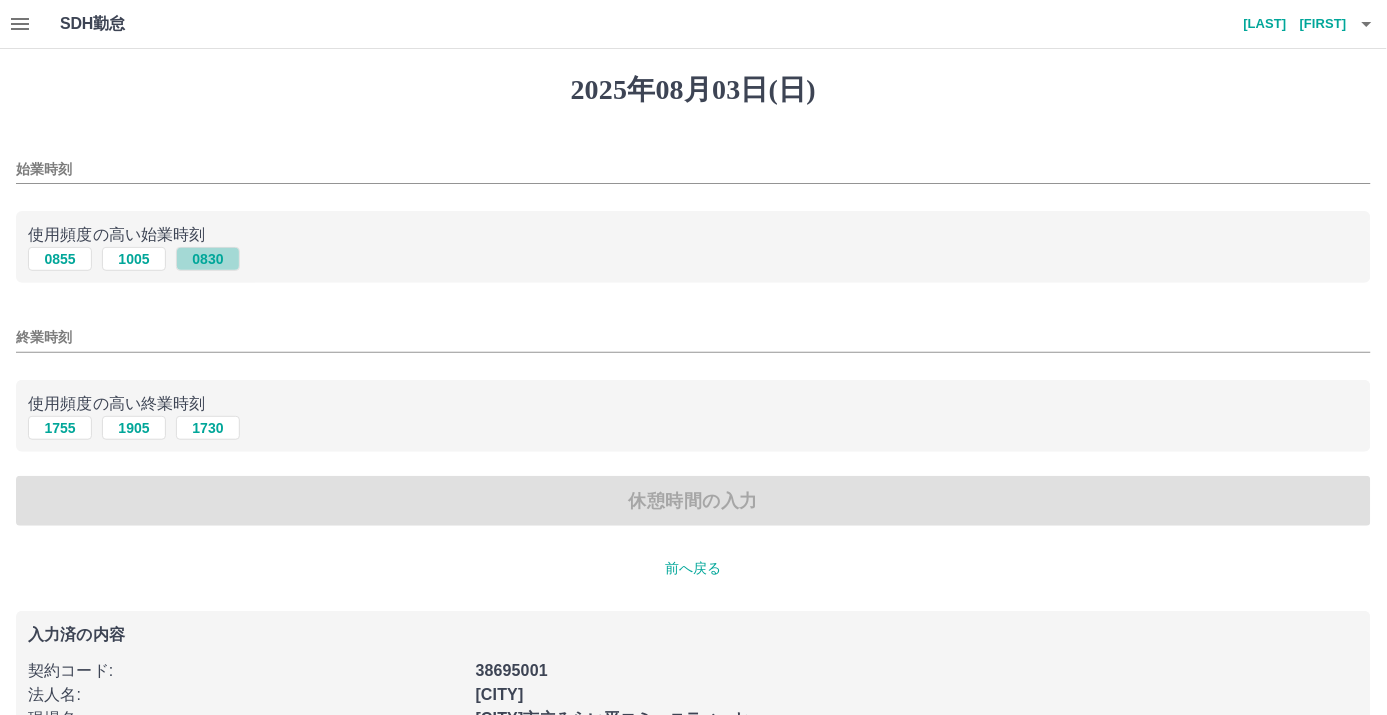 click on "0830" at bounding box center (208, 259) 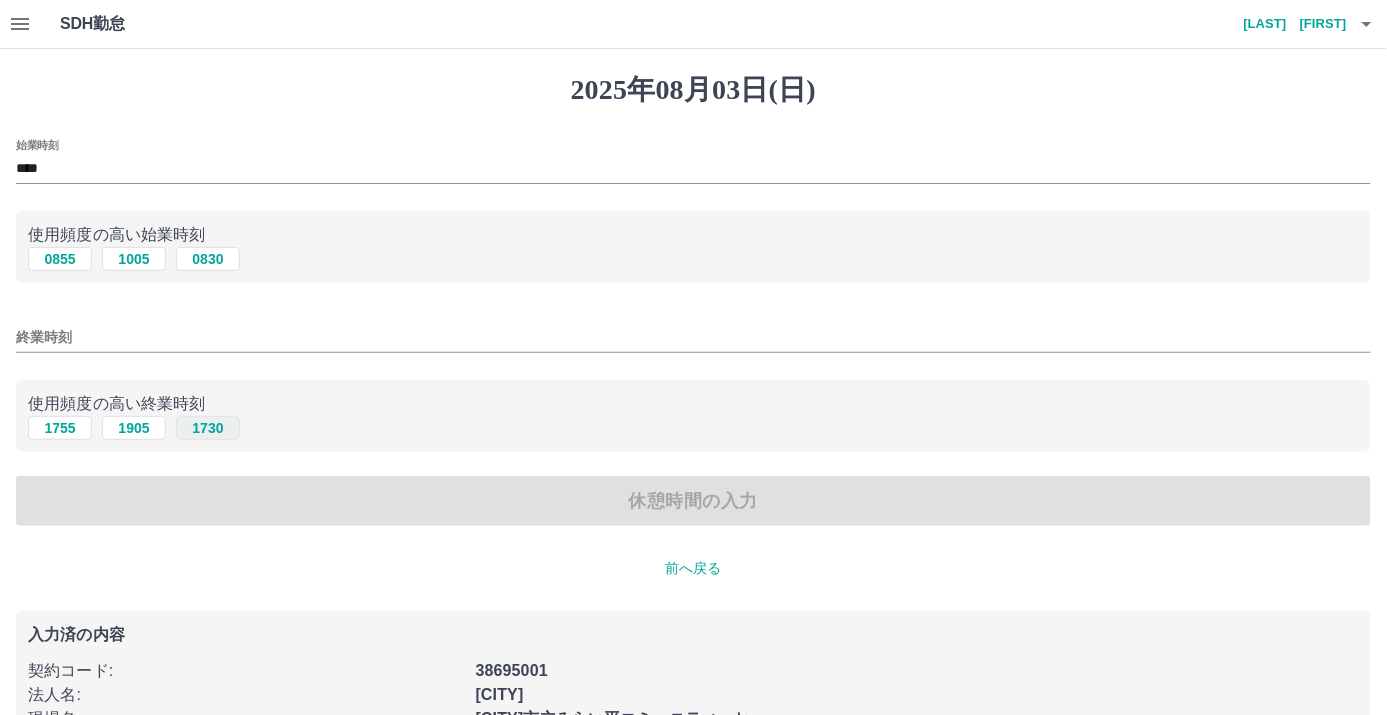 click on "1730" at bounding box center [208, 428] 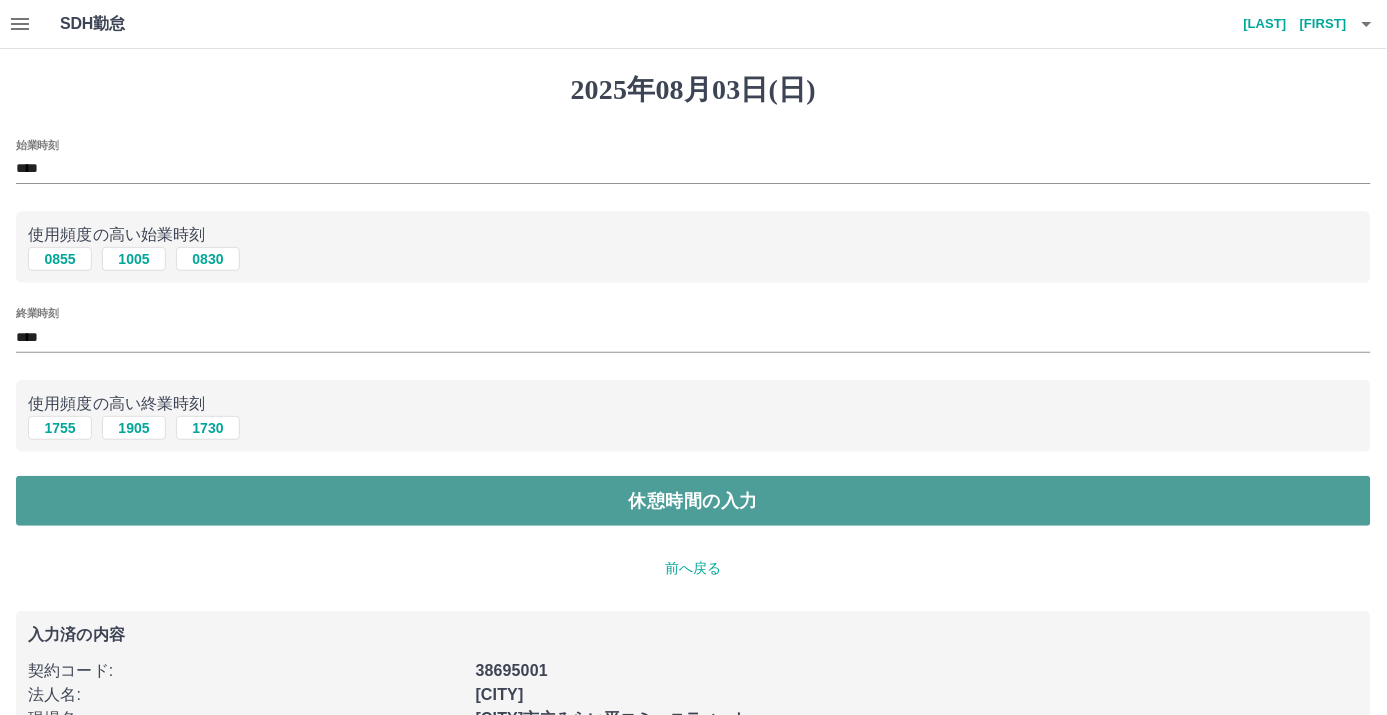 click on "休憩時間の入力" at bounding box center [693, 501] 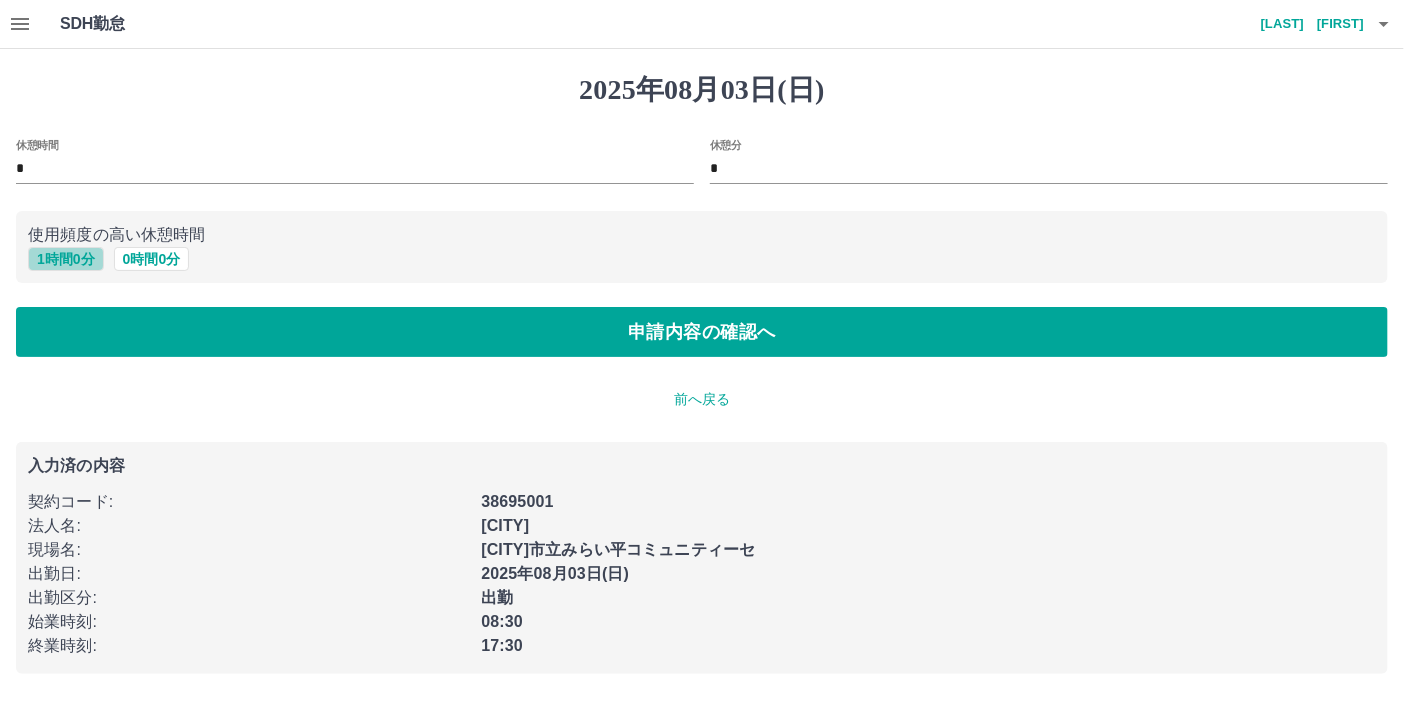 click on "1 時間 0 分" at bounding box center [66, 259] 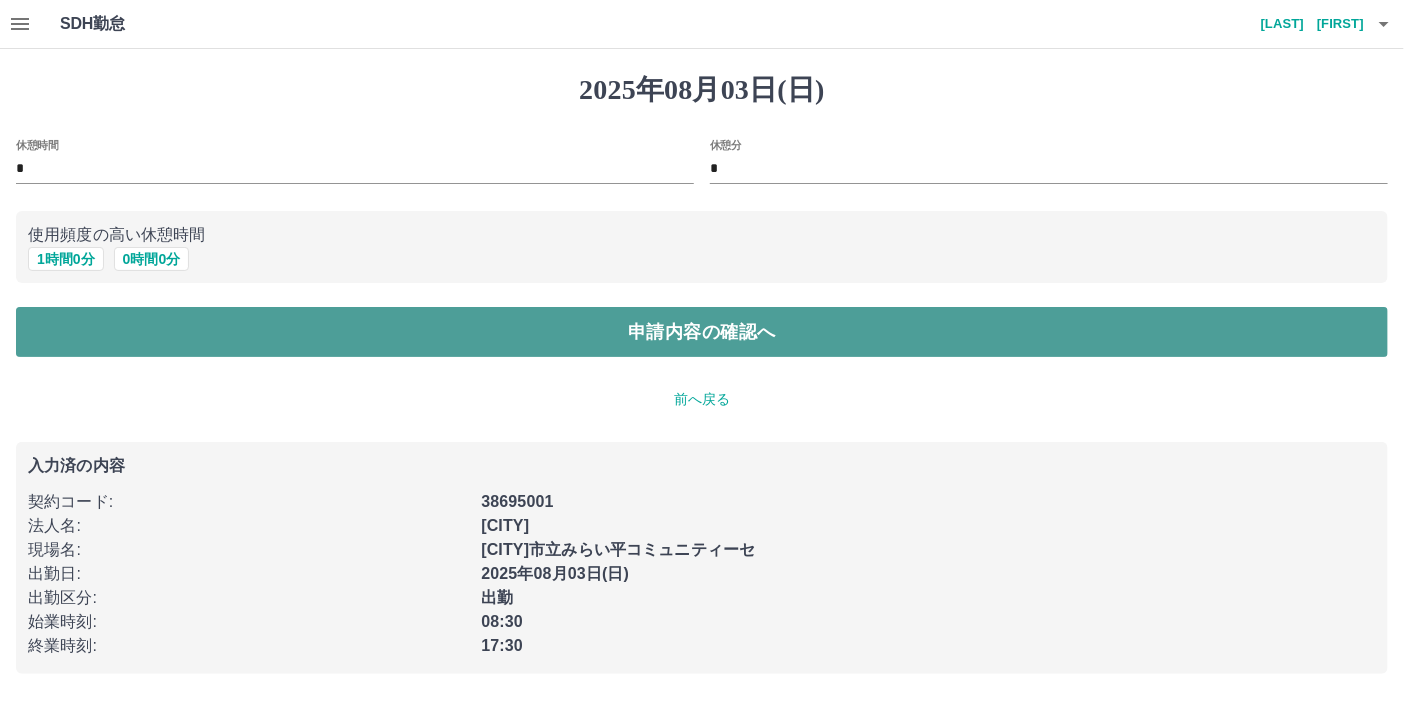 click on "申請内容の確認へ" at bounding box center [702, 332] 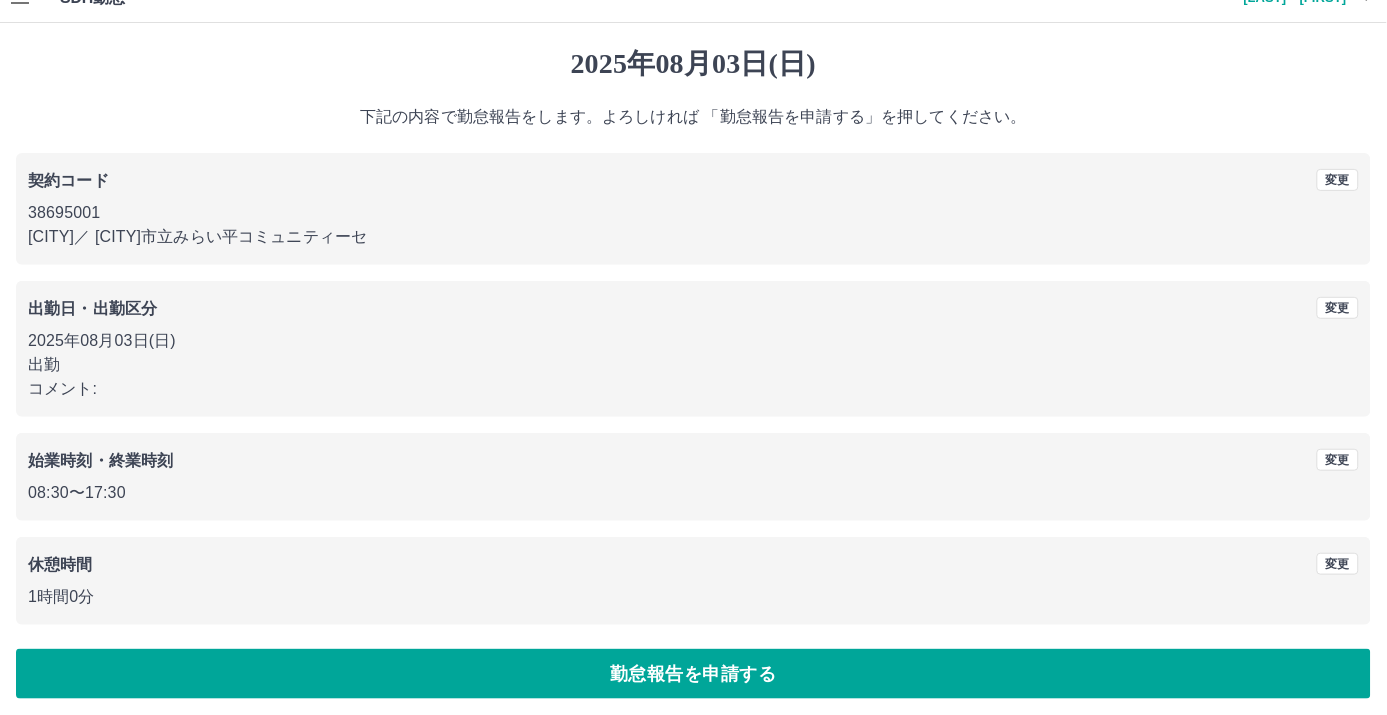 scroll, scrollTop: 33, scrollLeft: 0, axis: vertical 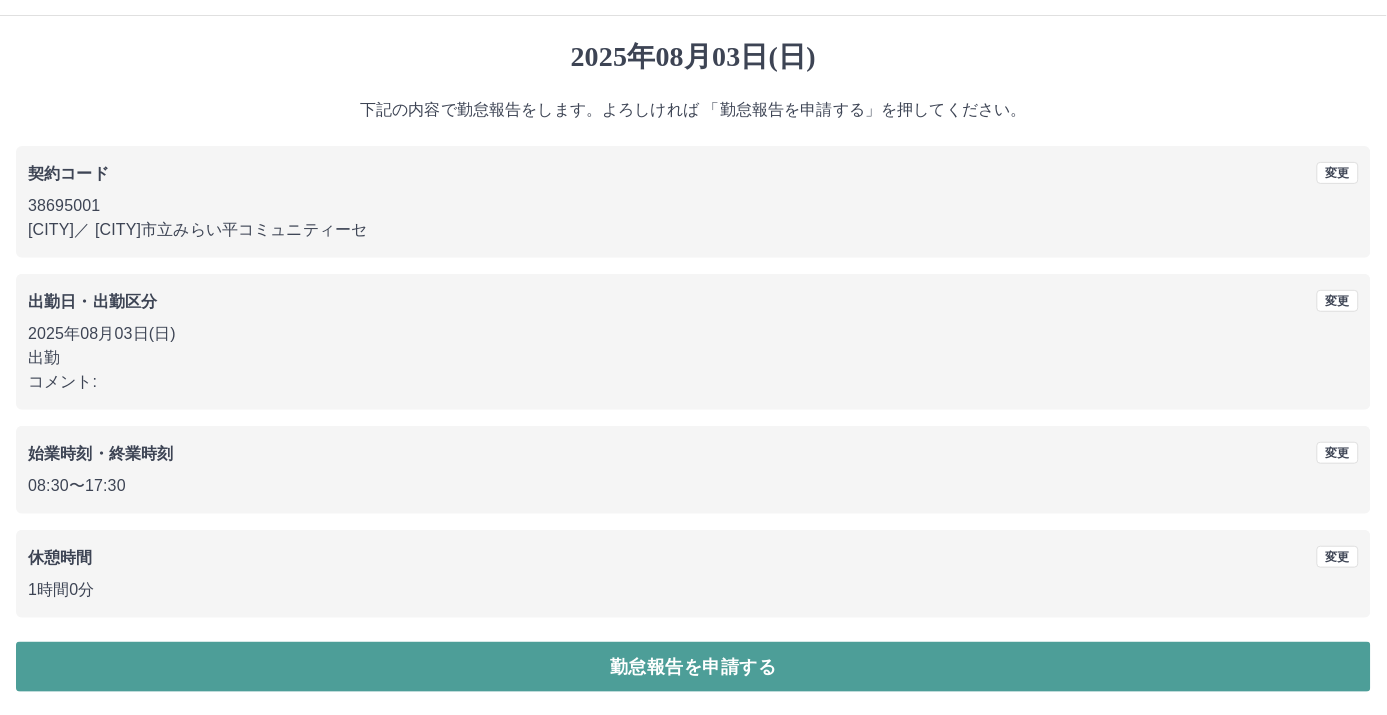 click on "勤怠報告を申請する" at bounding box center (693, 667) 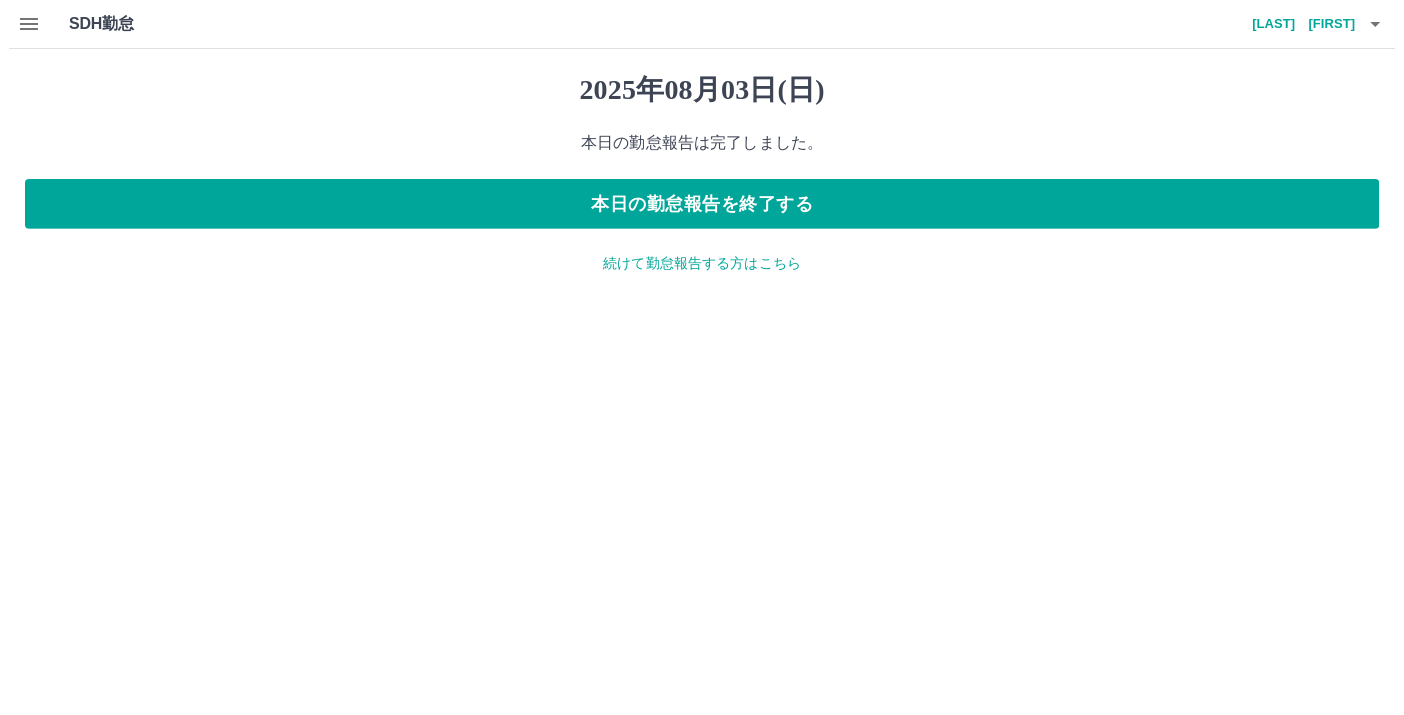 scroll, scrollTop: 0, scrollLeft: 0, axis: both 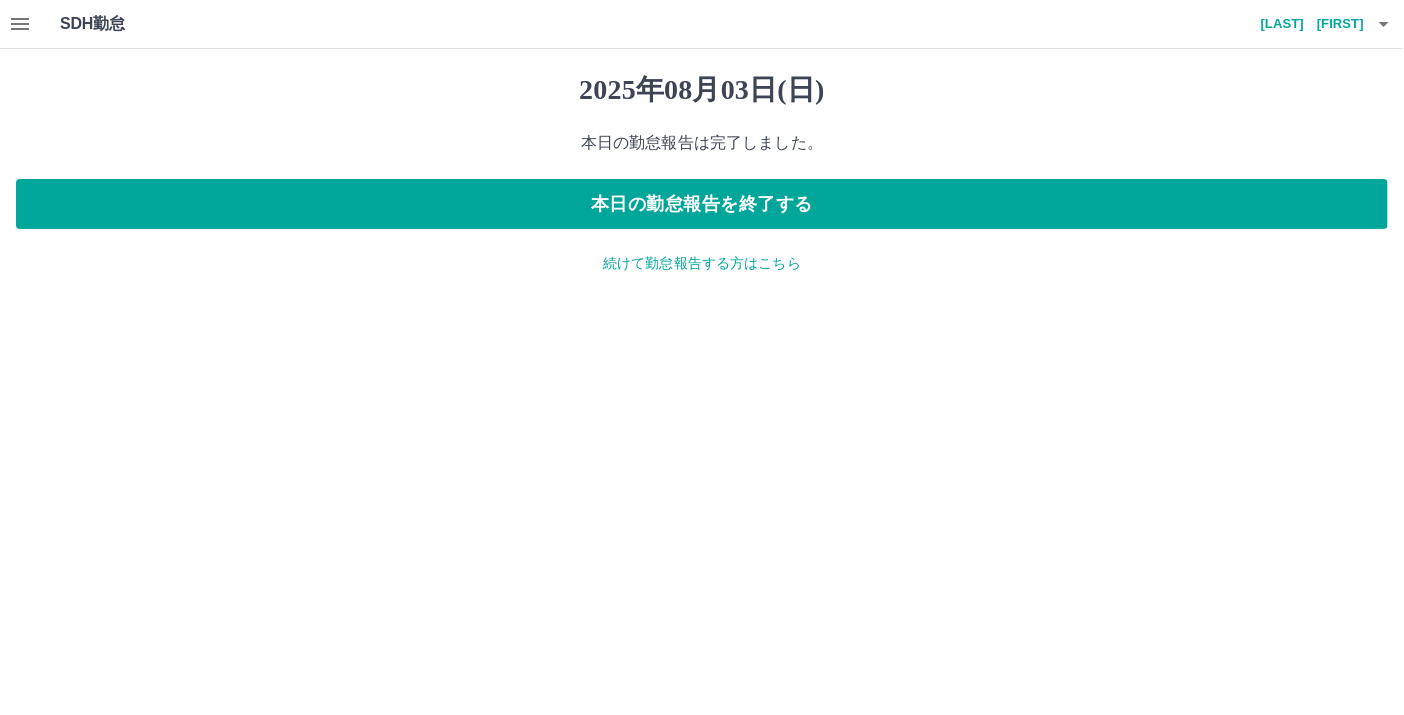 click on "続けて勤怠報告する方はこちら" at bounding box center (702, 263) 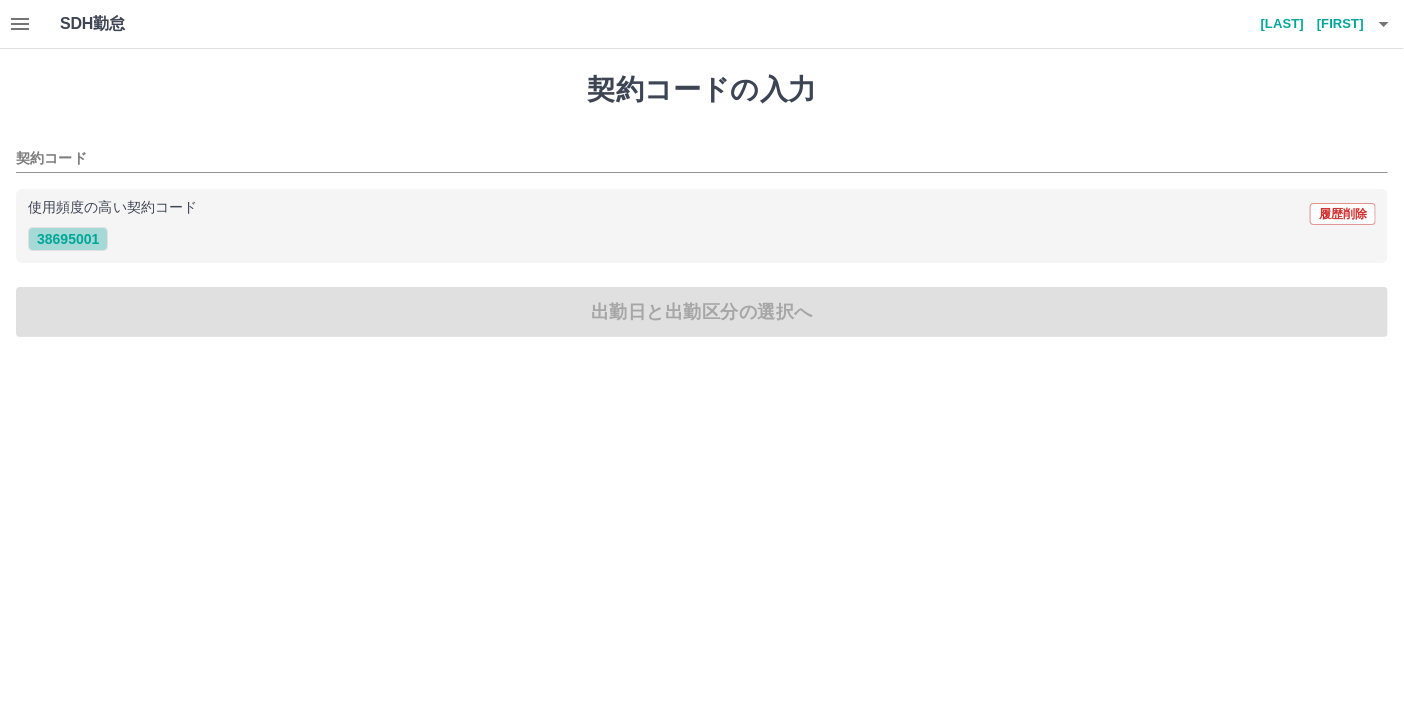 click on "38695001" at bounding box center (68, 239) 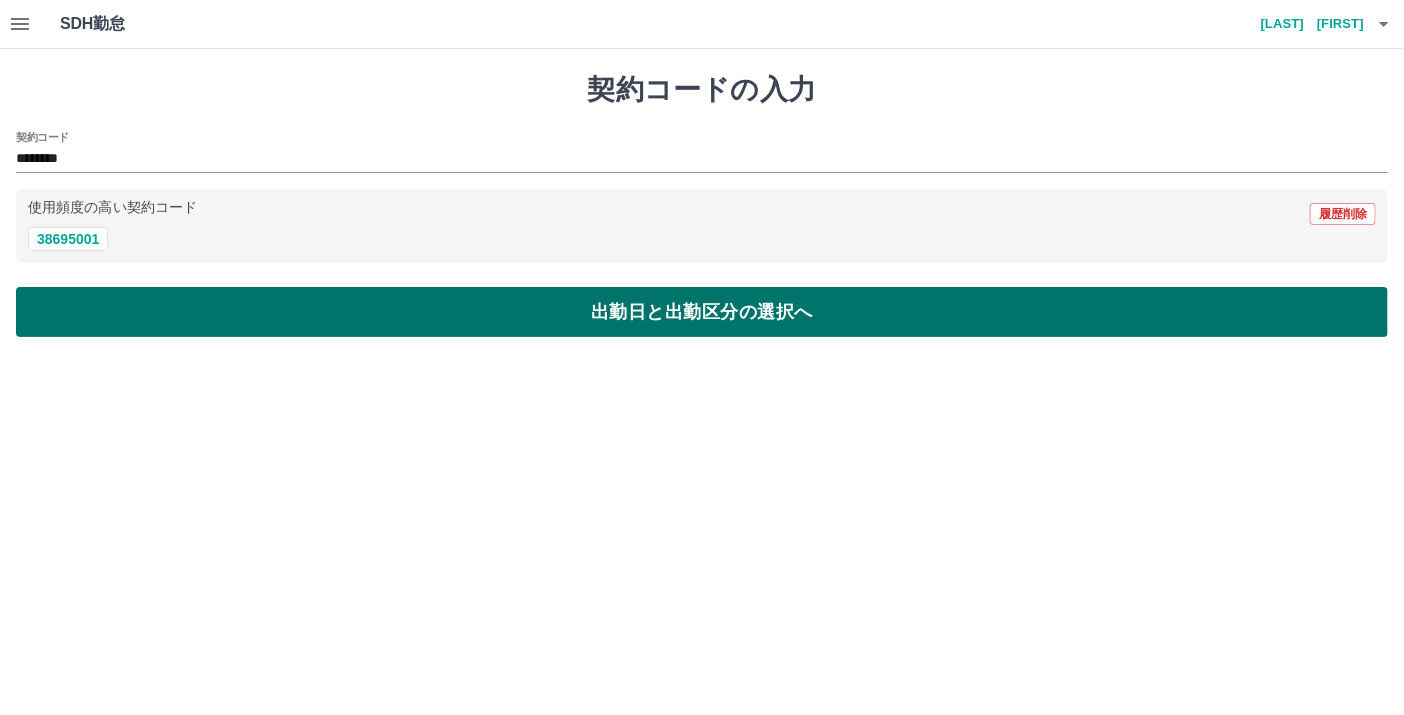 click on "出勤日と出勤区分の選択へ" at bounding box center [702, 312] 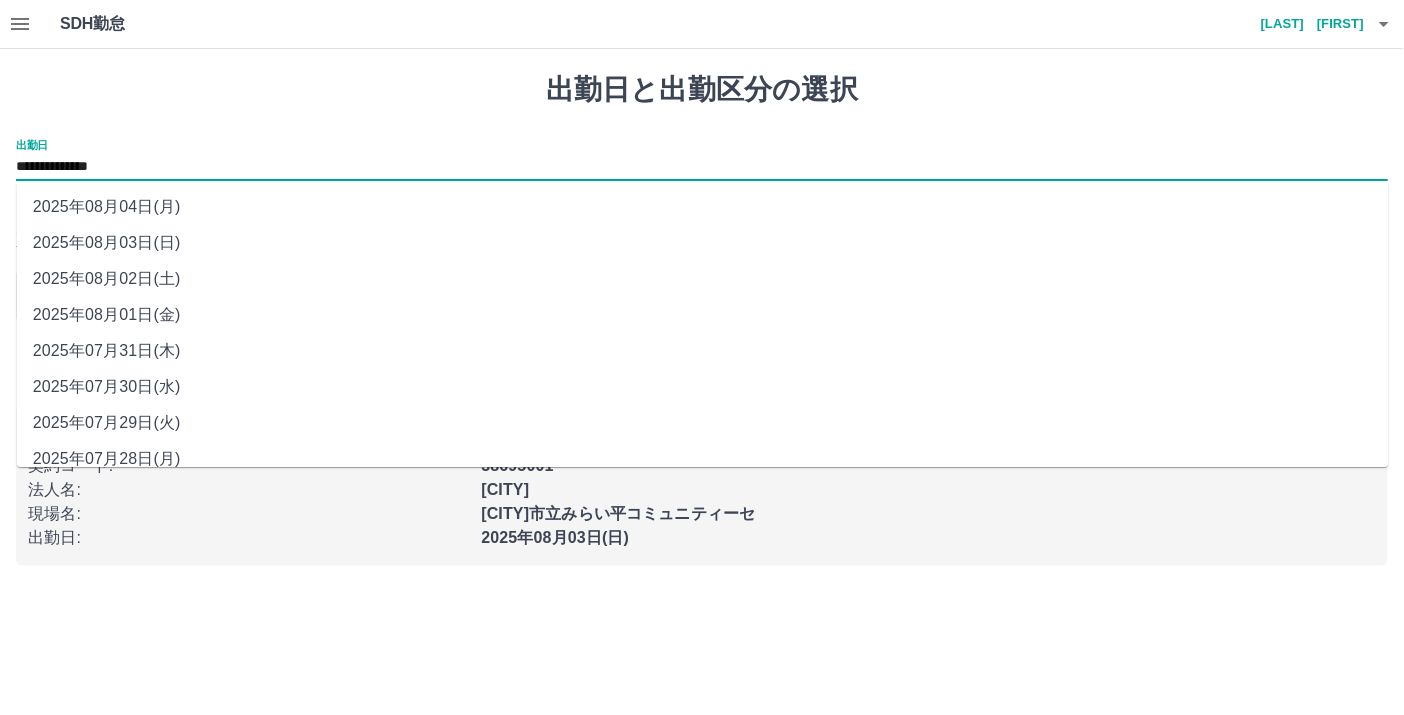click on "**********" at bounding box center (702, 167) 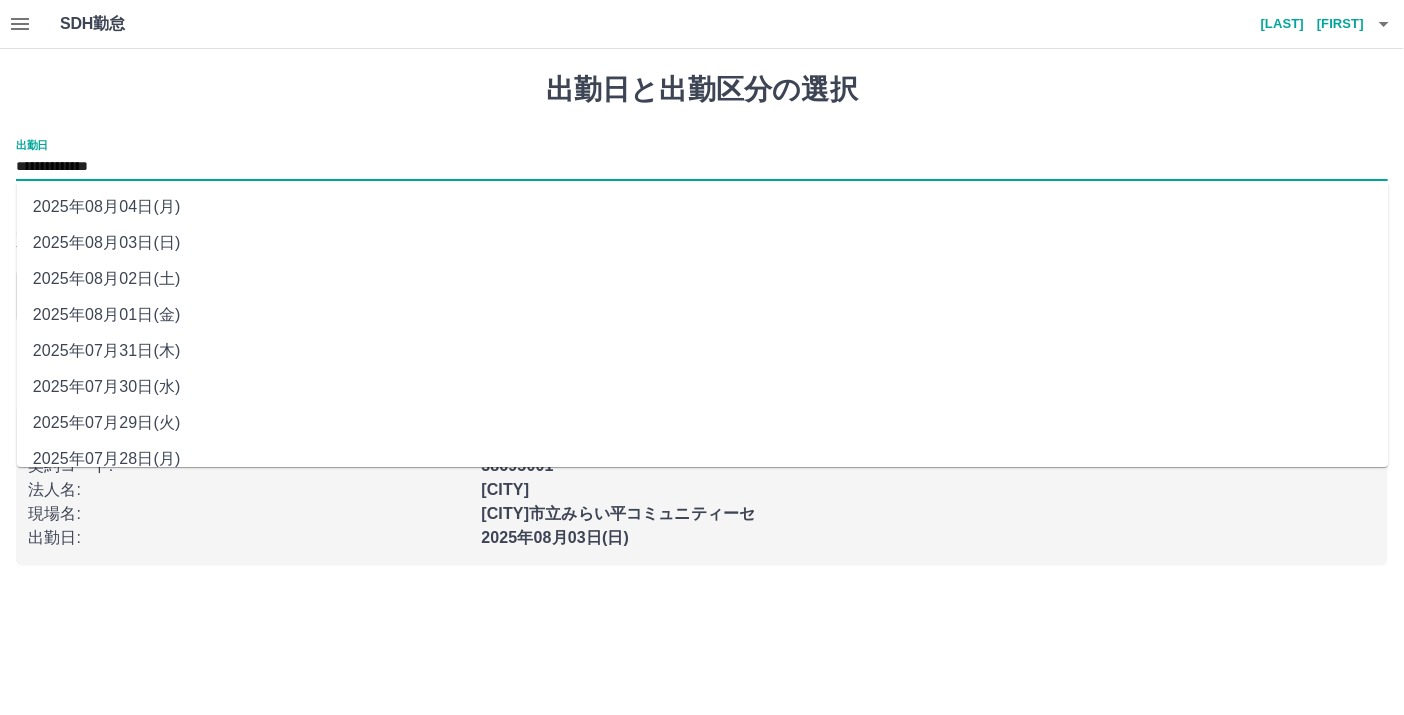 drag, startPoint x: 86, startPoint y: 167, endPoint x: 103, endPoint y: 206, distance: 42.544094 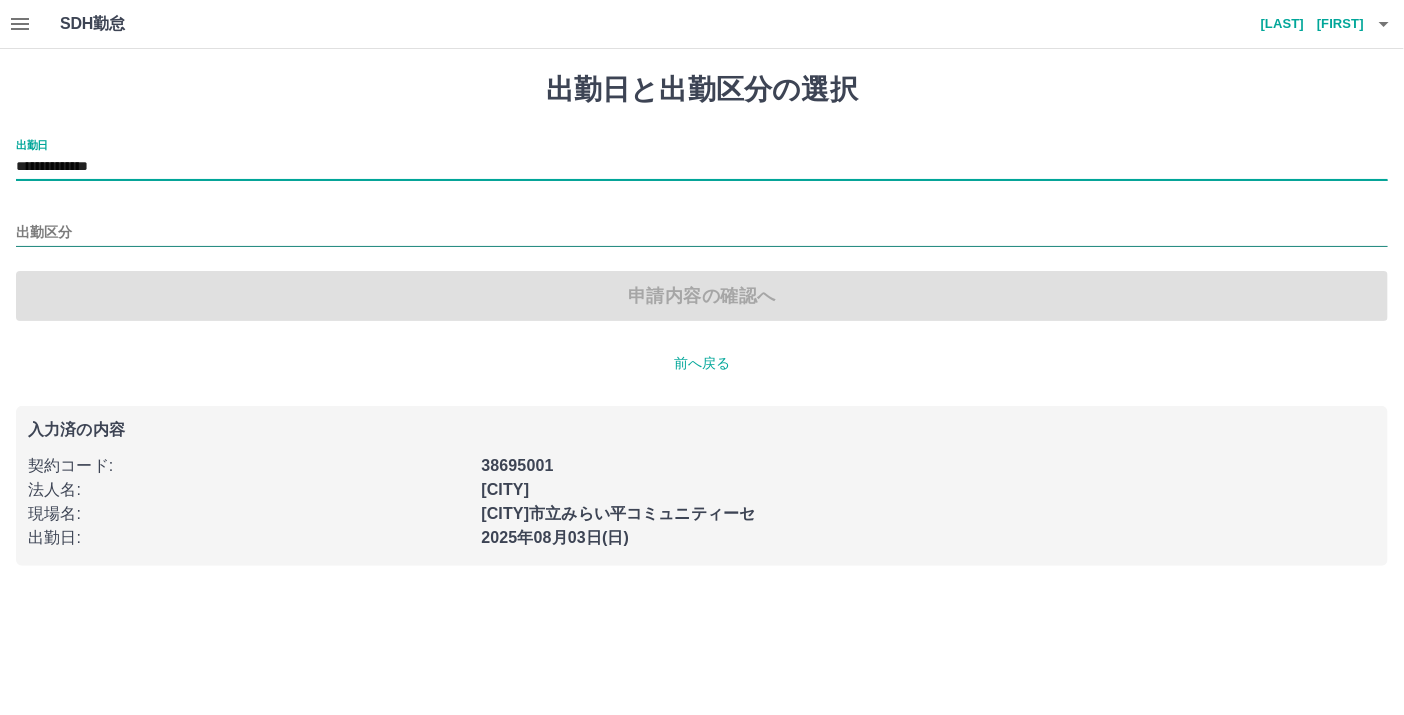 click on "出勤区分" at bounding box center (702, 233) 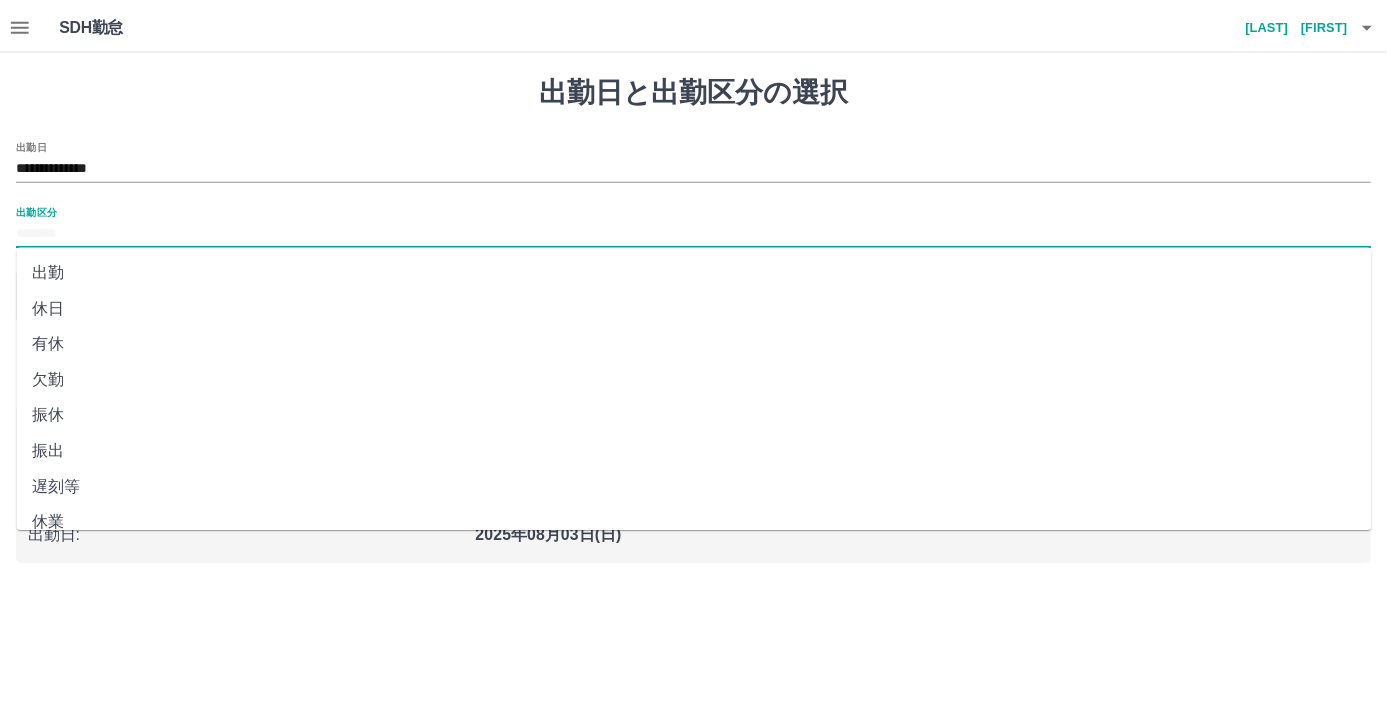 scroll, scrollTop: 376, scrollLeft: 0, axis: vertical 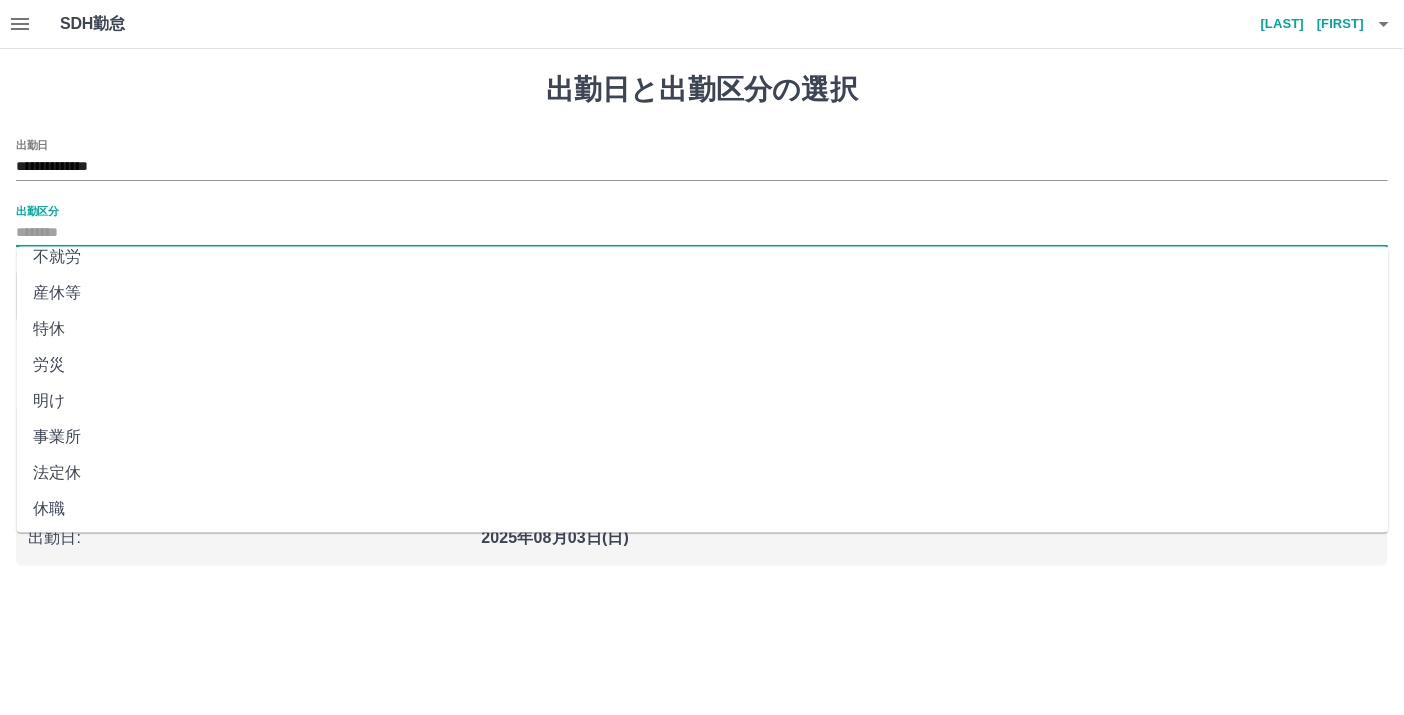 click on "法定休" at bounding box center [703, 473] 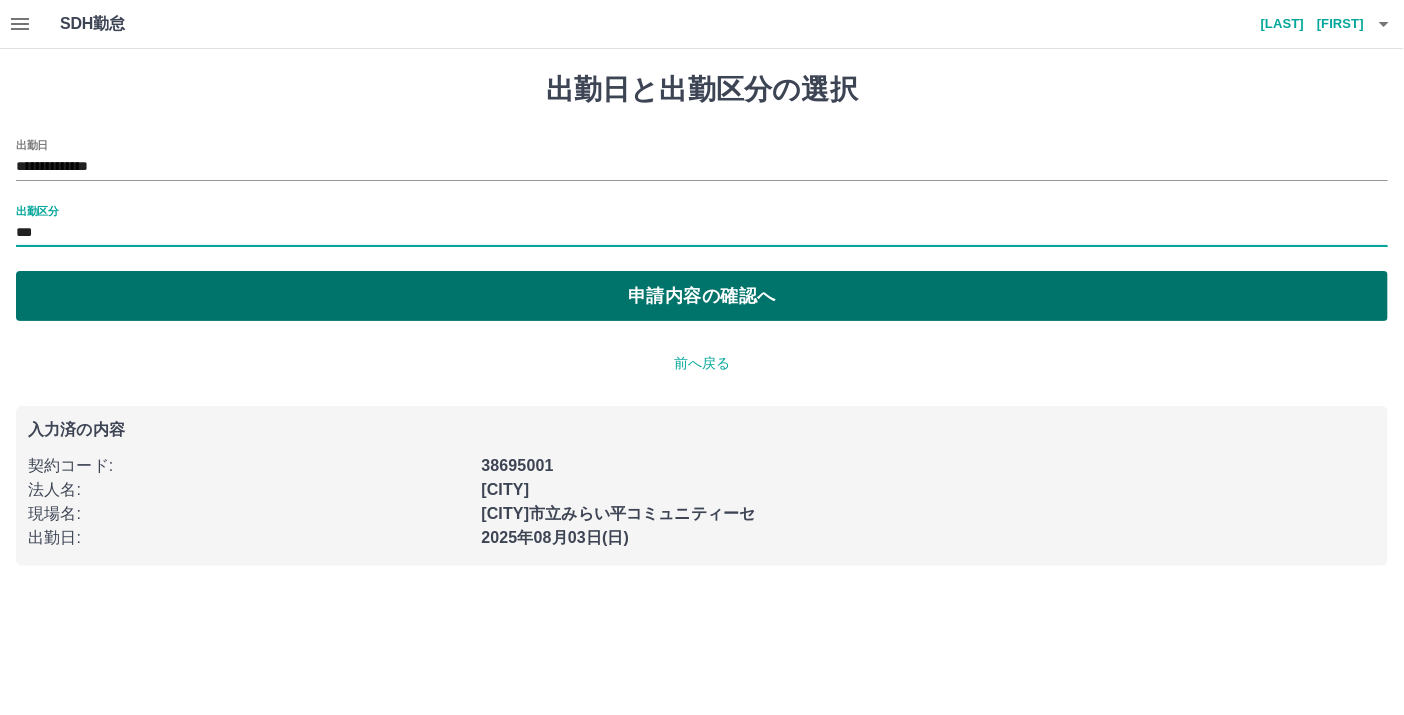 click on "申請内容の確認へ" at bounding box center [702, 296] 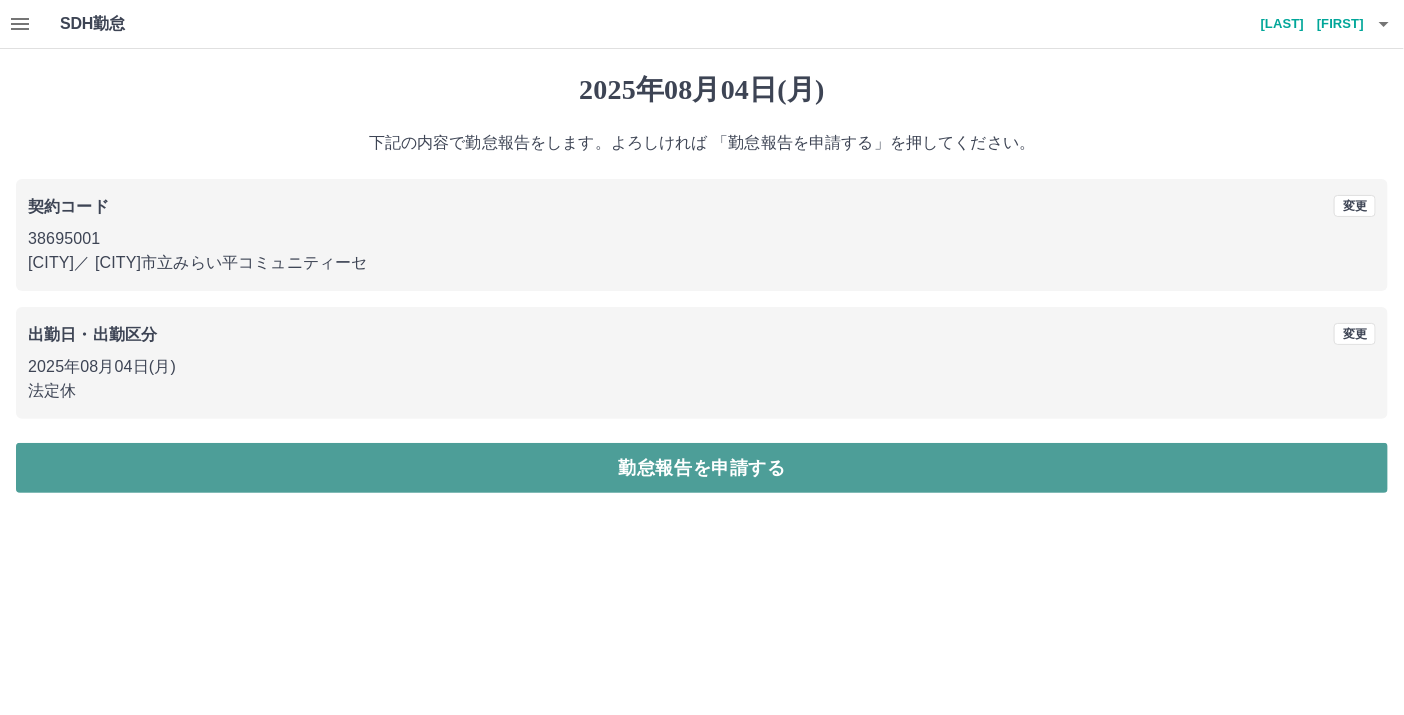 click on "勤怠報告を申請する" at bounding box center [702, 468] 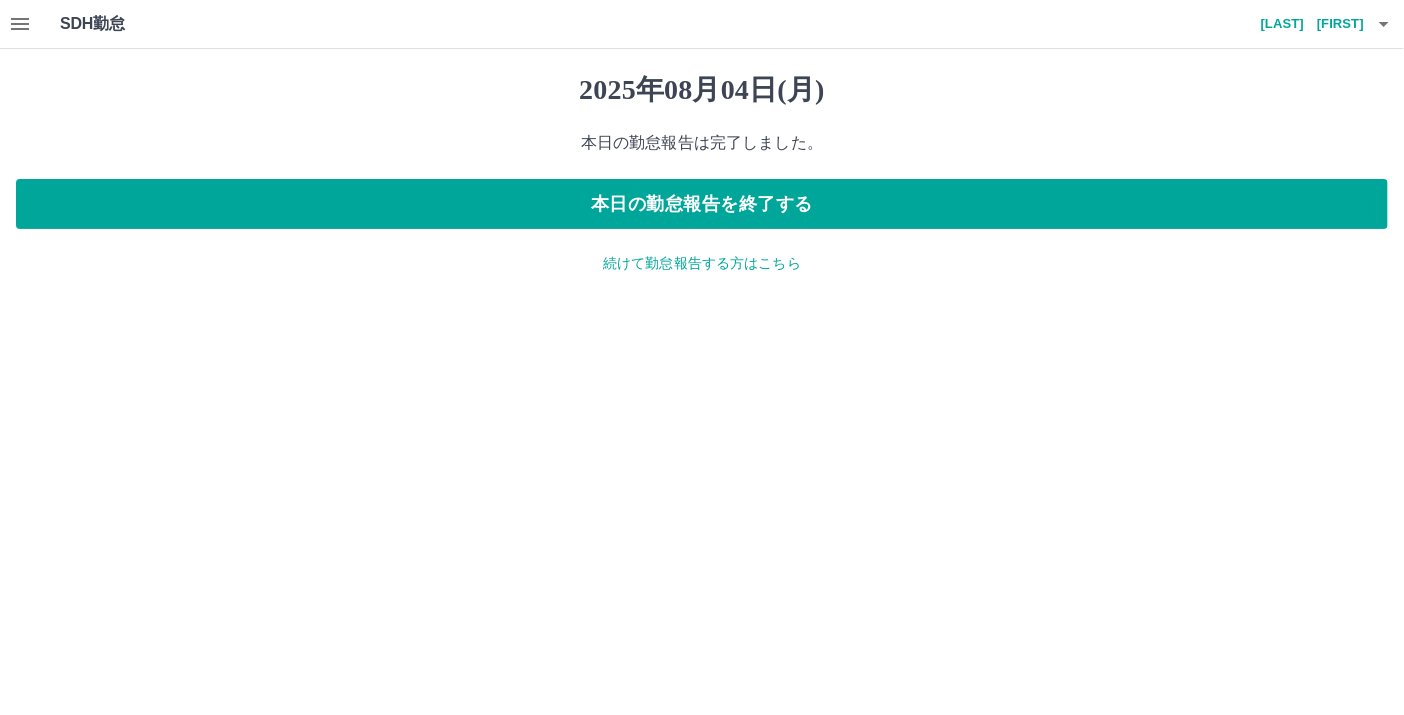 click on "続けて勤怠報告する方はこちら" at bounding box center (702, 263) 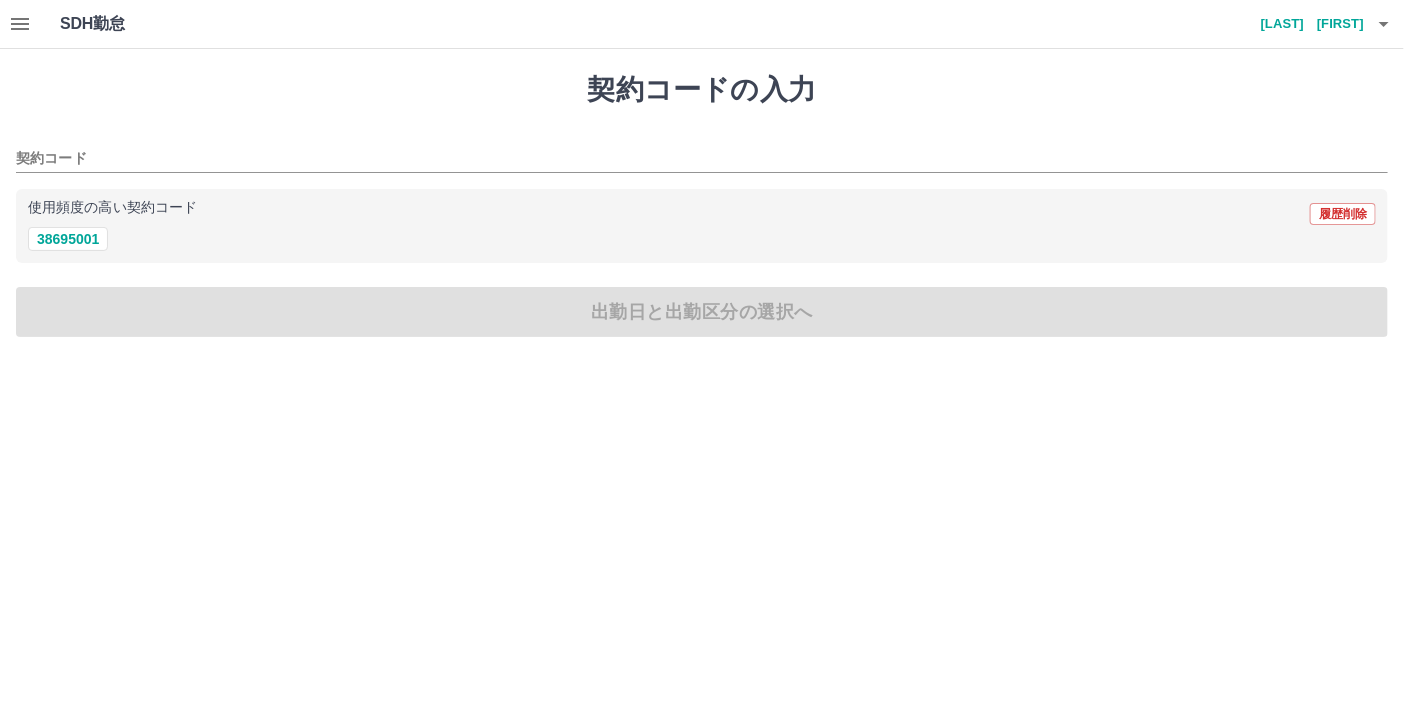 click 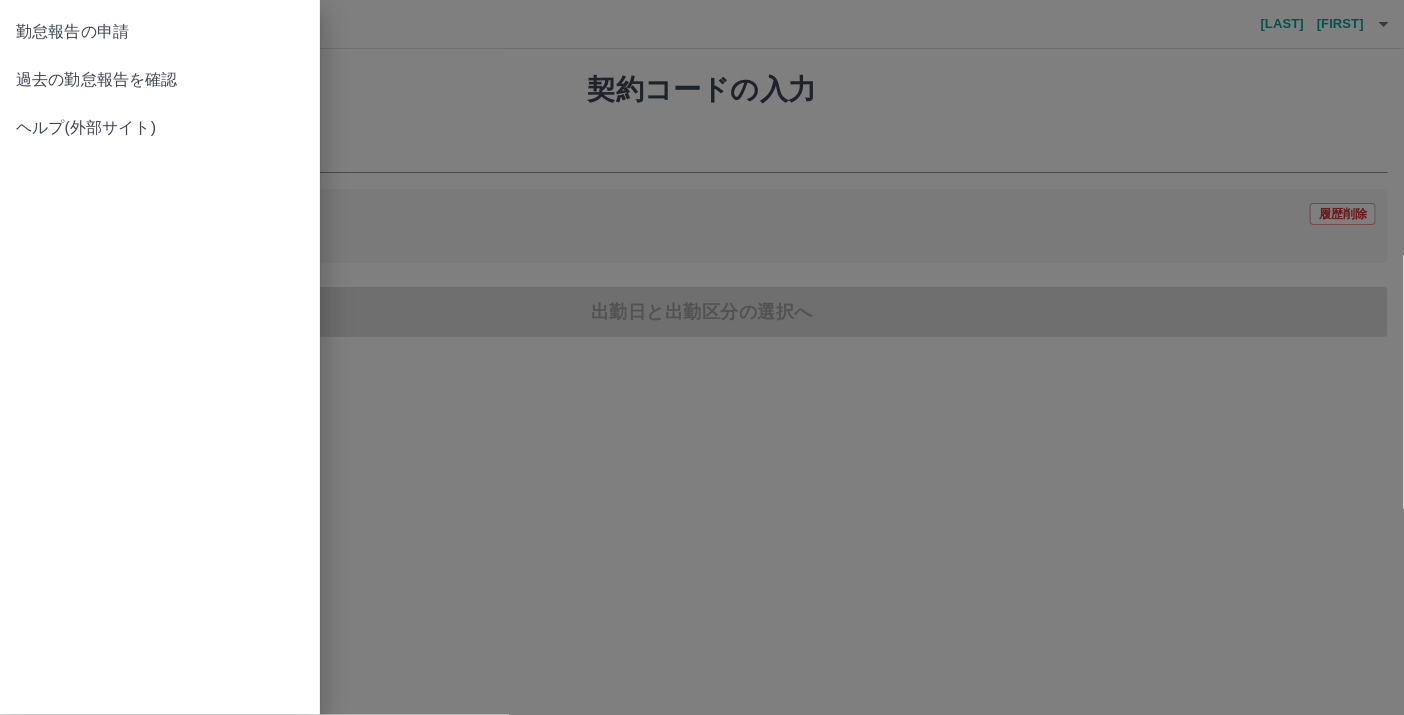click on "過去の勤怠報告を確認" at bounding box center [160, 80] 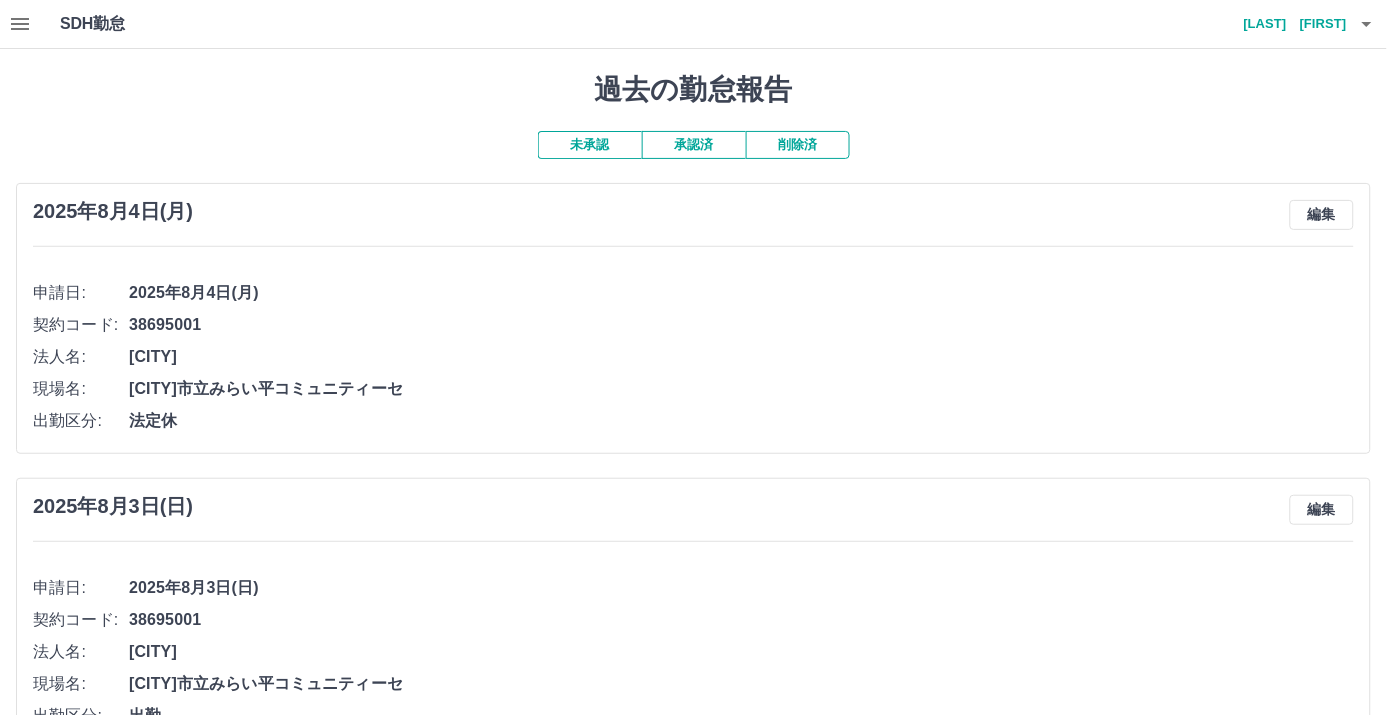 click on "承認済" at bounding box center (694, 145) 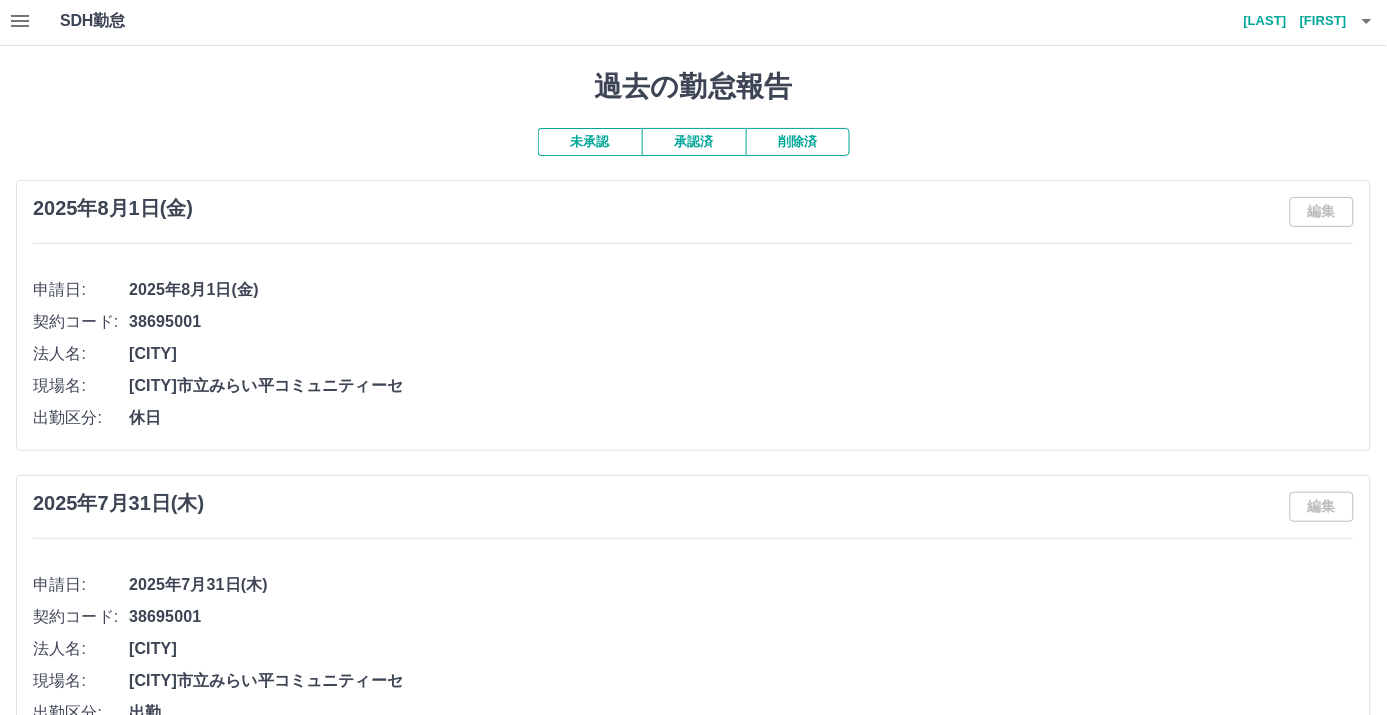 scroll, scrollTop: 0, scrollLeft: 0, axis: both 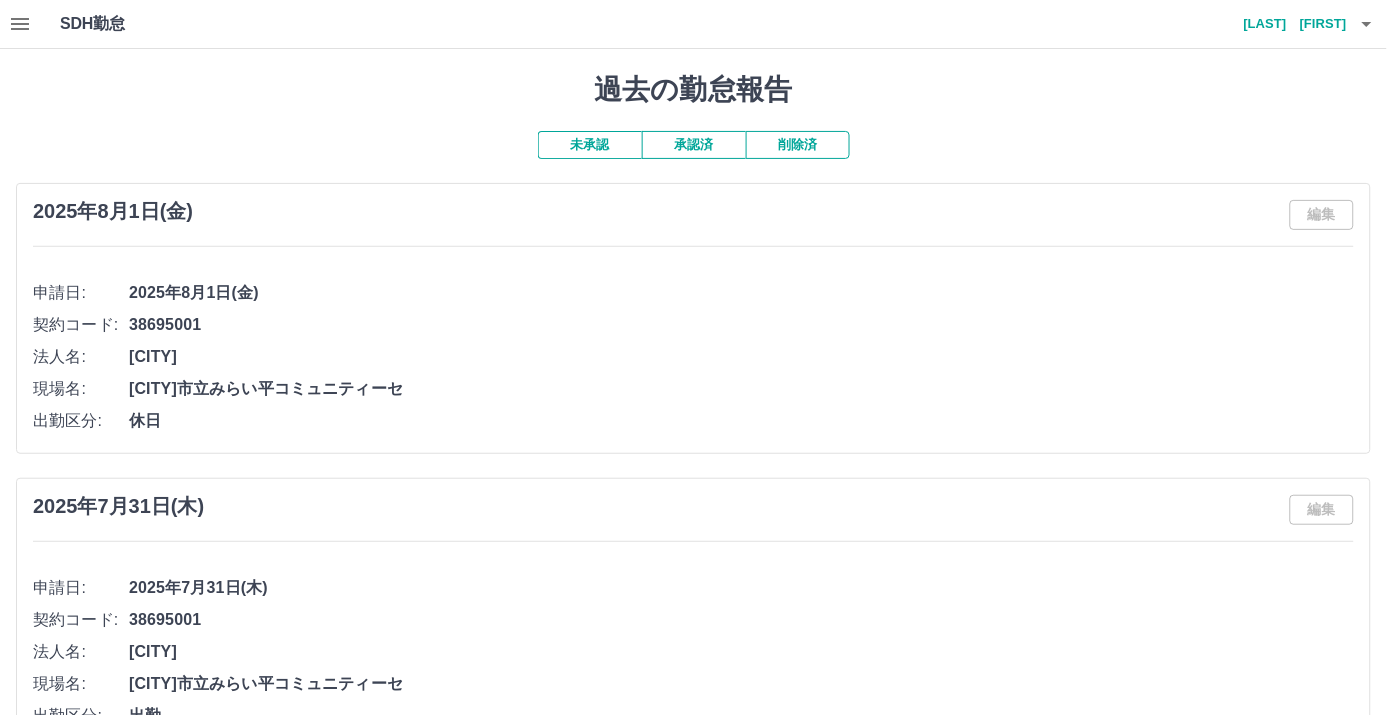 click on "未承認" at bounding box center (590, 145) 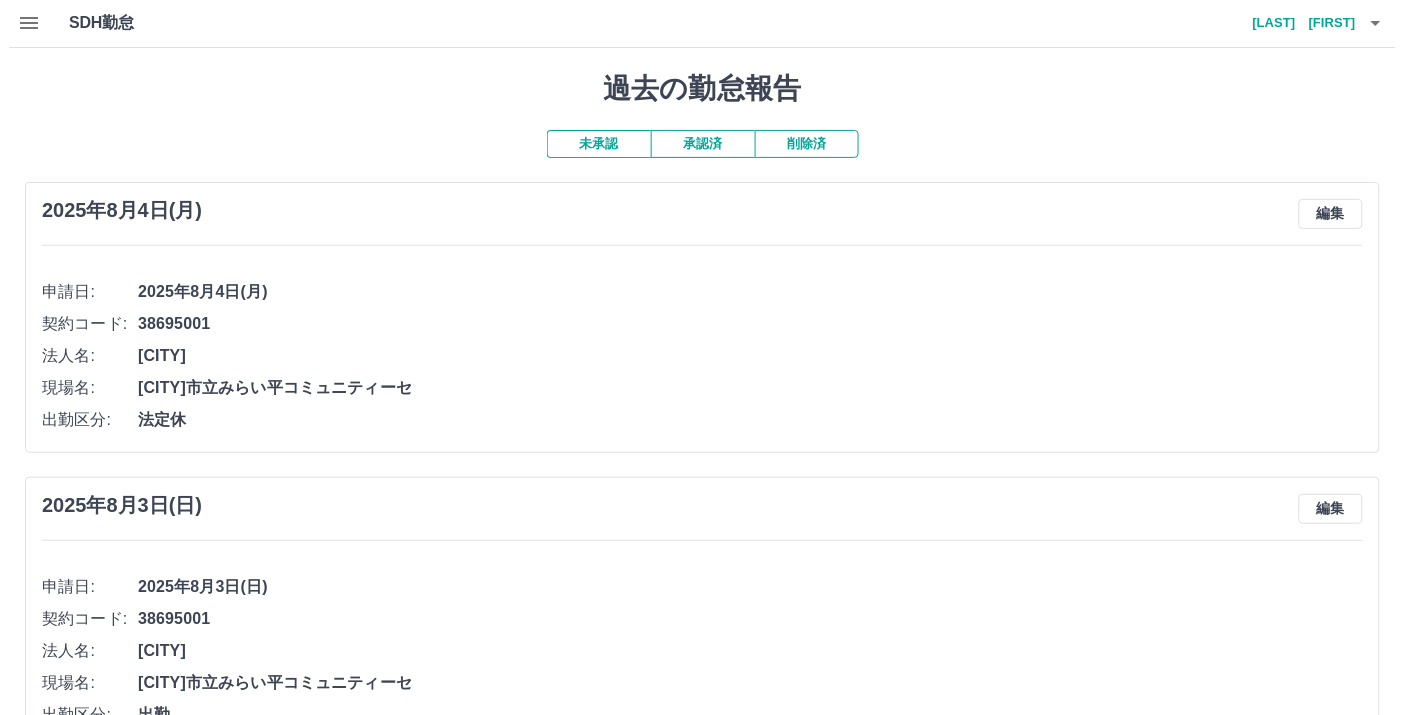 scroll, scrollTop: 0, scrollLeft: 0, axis: both 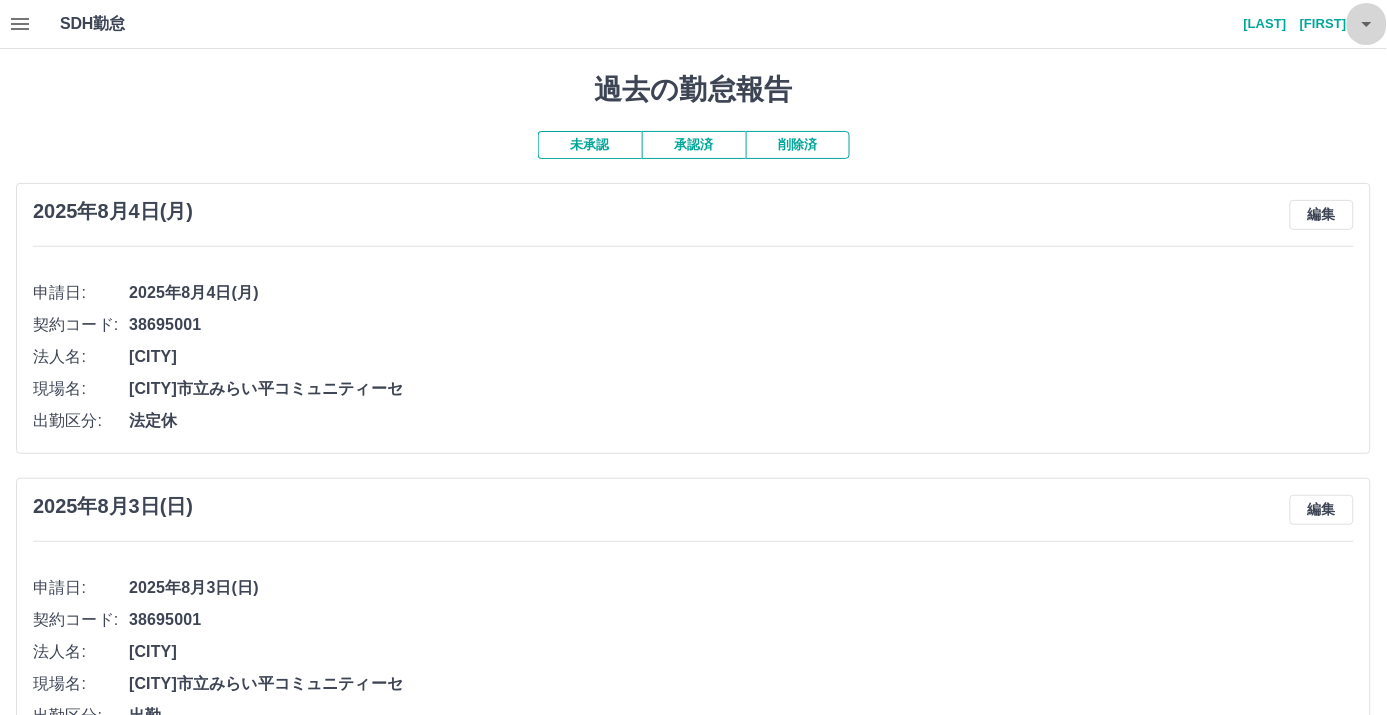 click 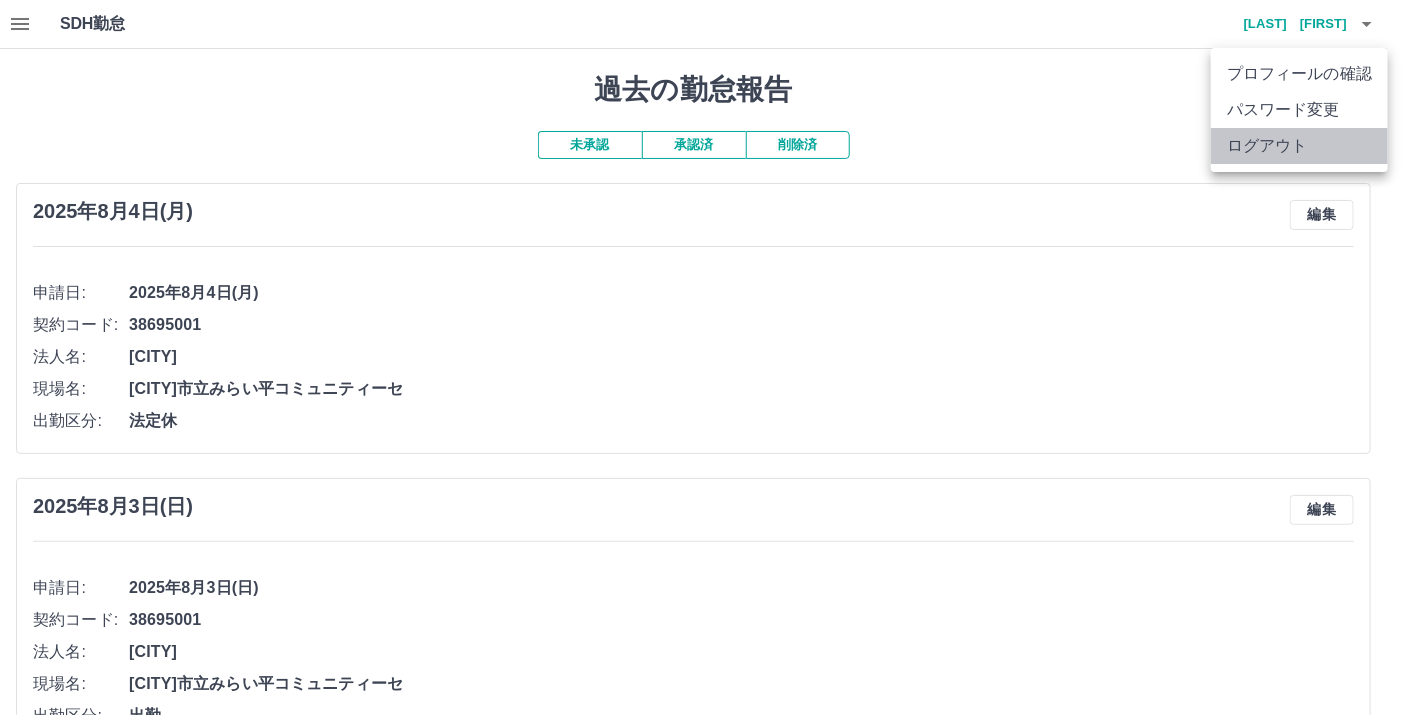 click on "ログアウト" at bounding box center [1299, 146] 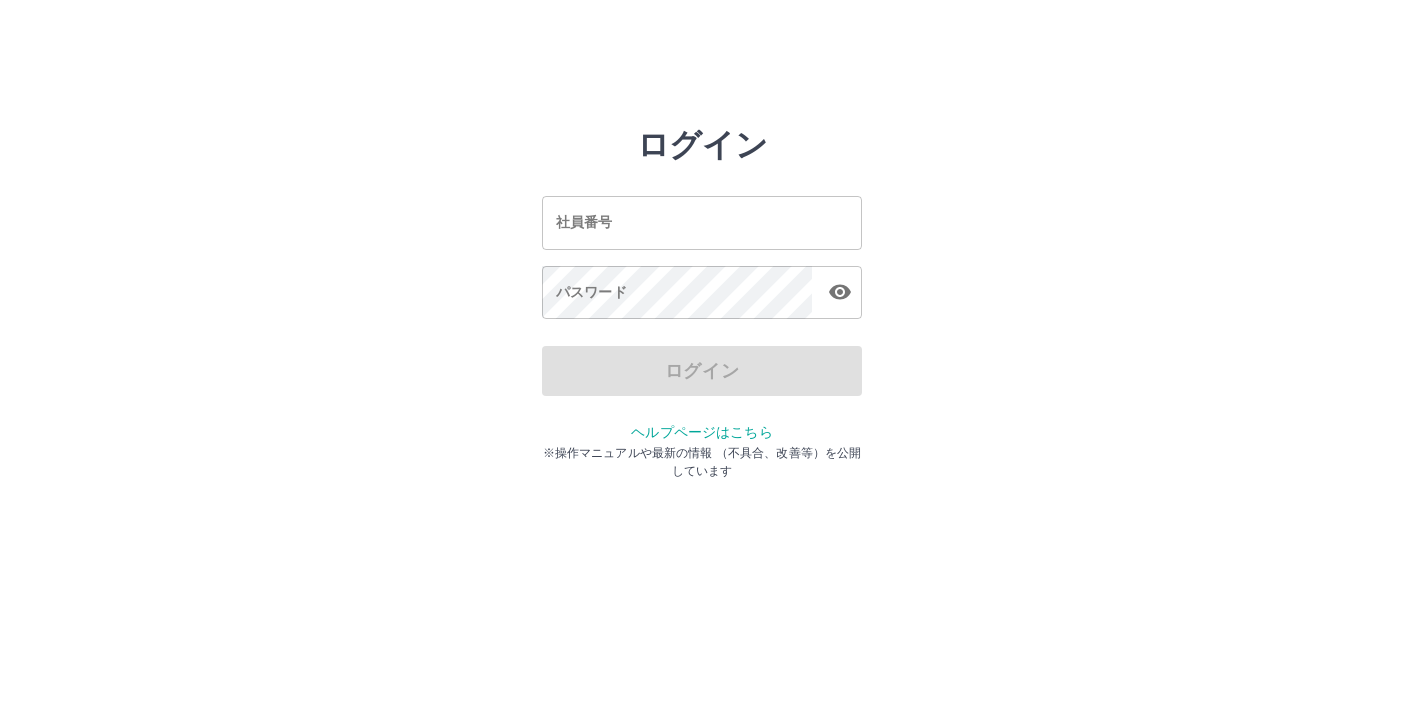 scroll, scrollTop: 0, scrollLeft: 0, axis: both 